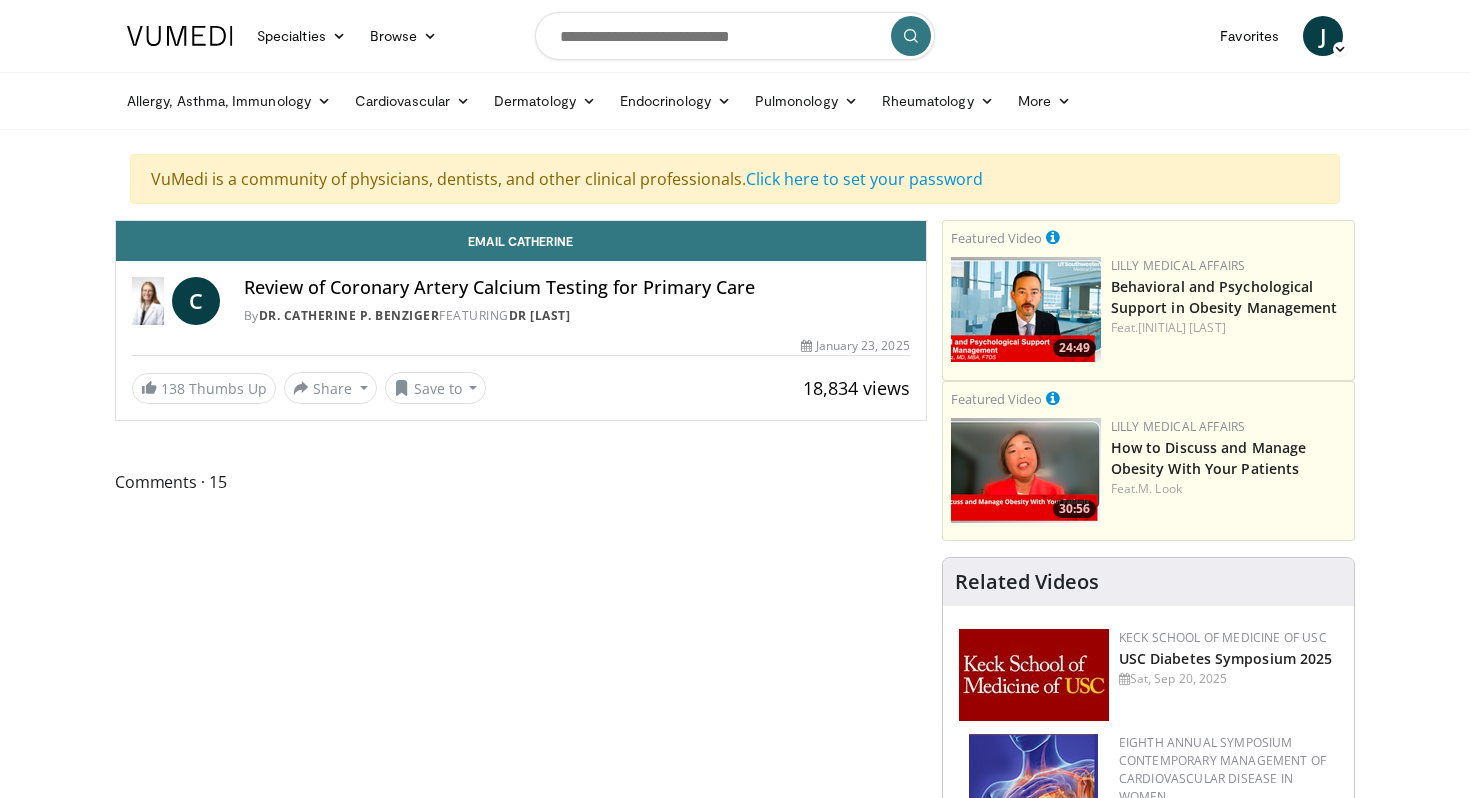 scroll, scrollTop: 0, scrollLeft: 0, axis: both 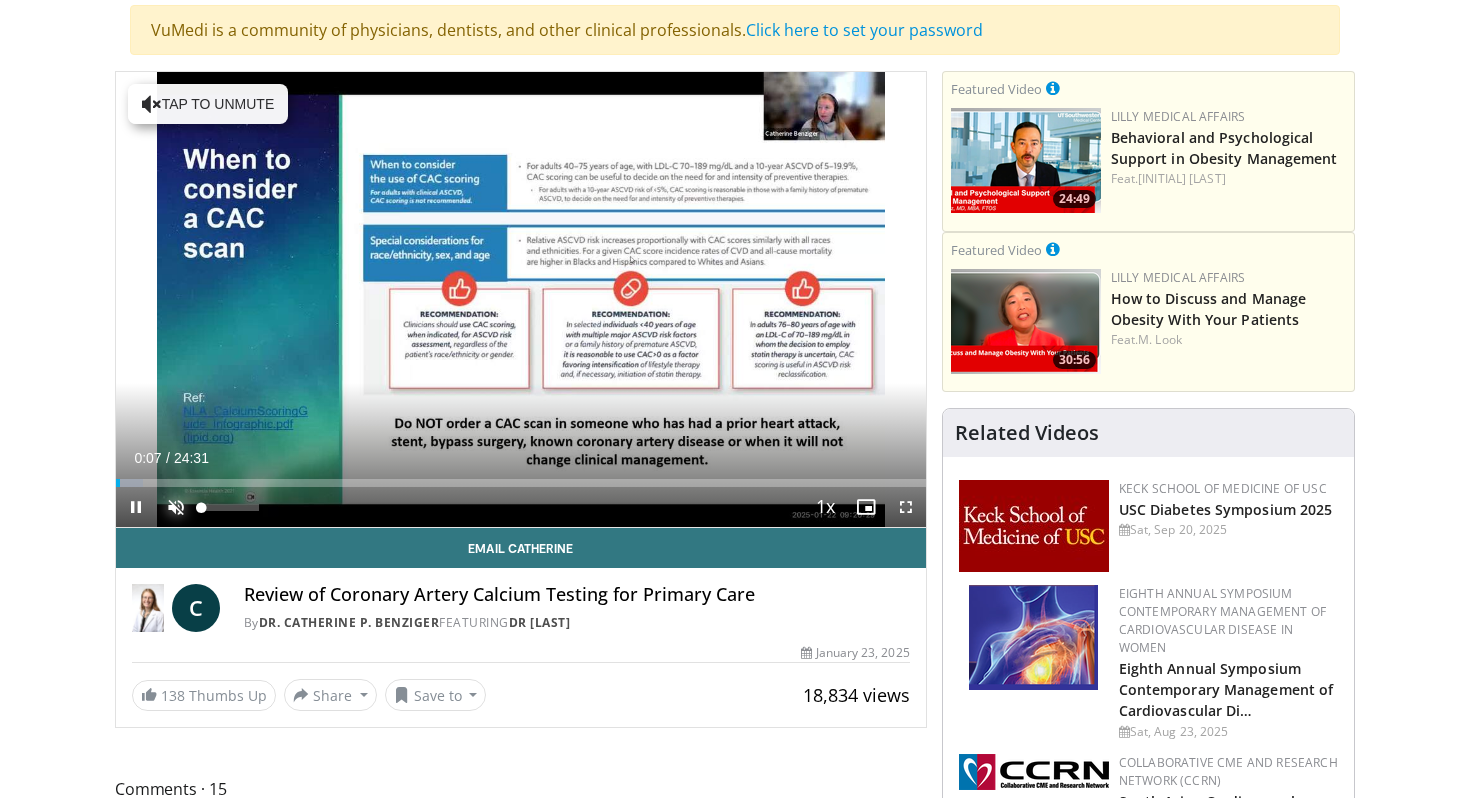 click at bounding box center [176, 507] 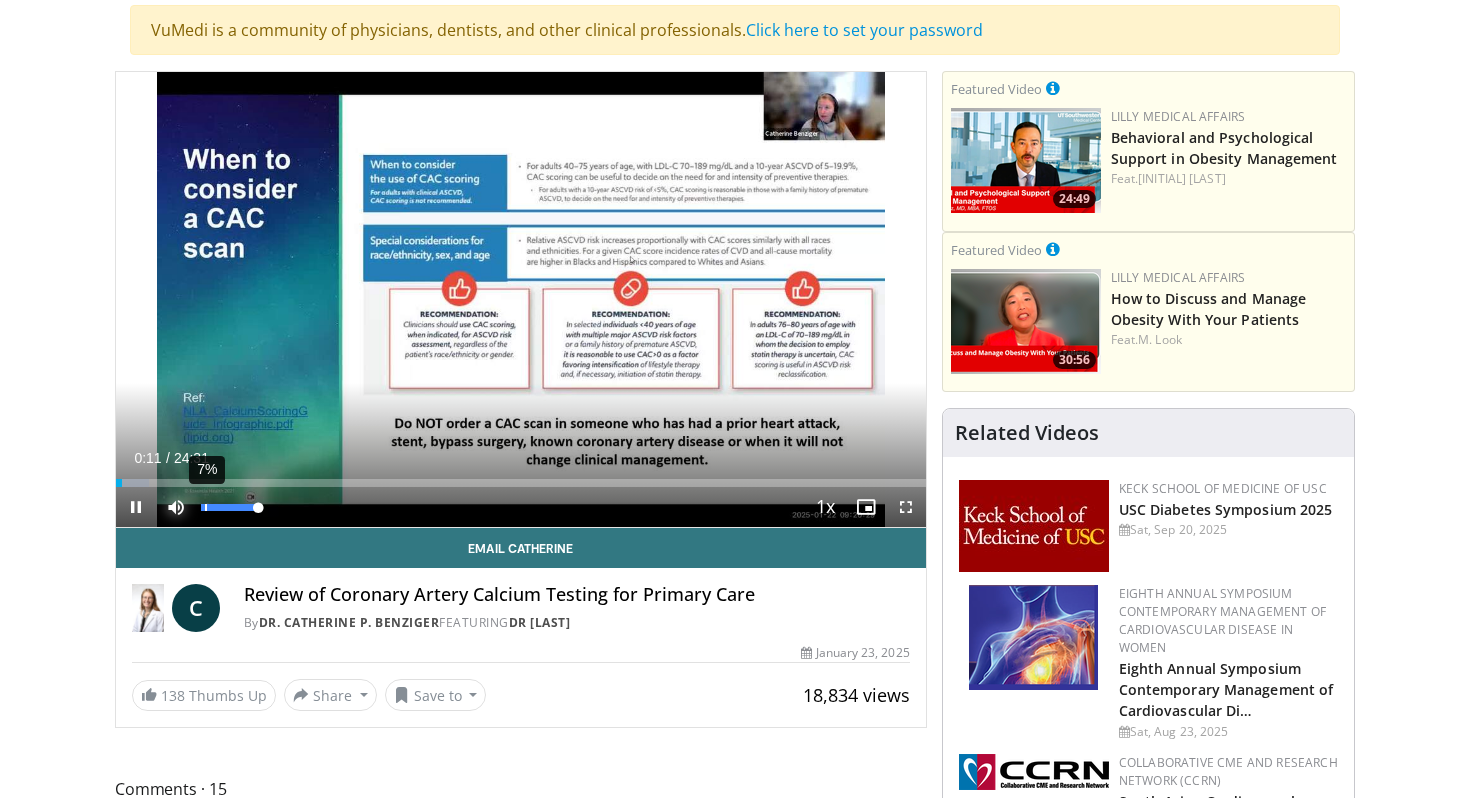 click on "7%" at bounding box center (229, 507) 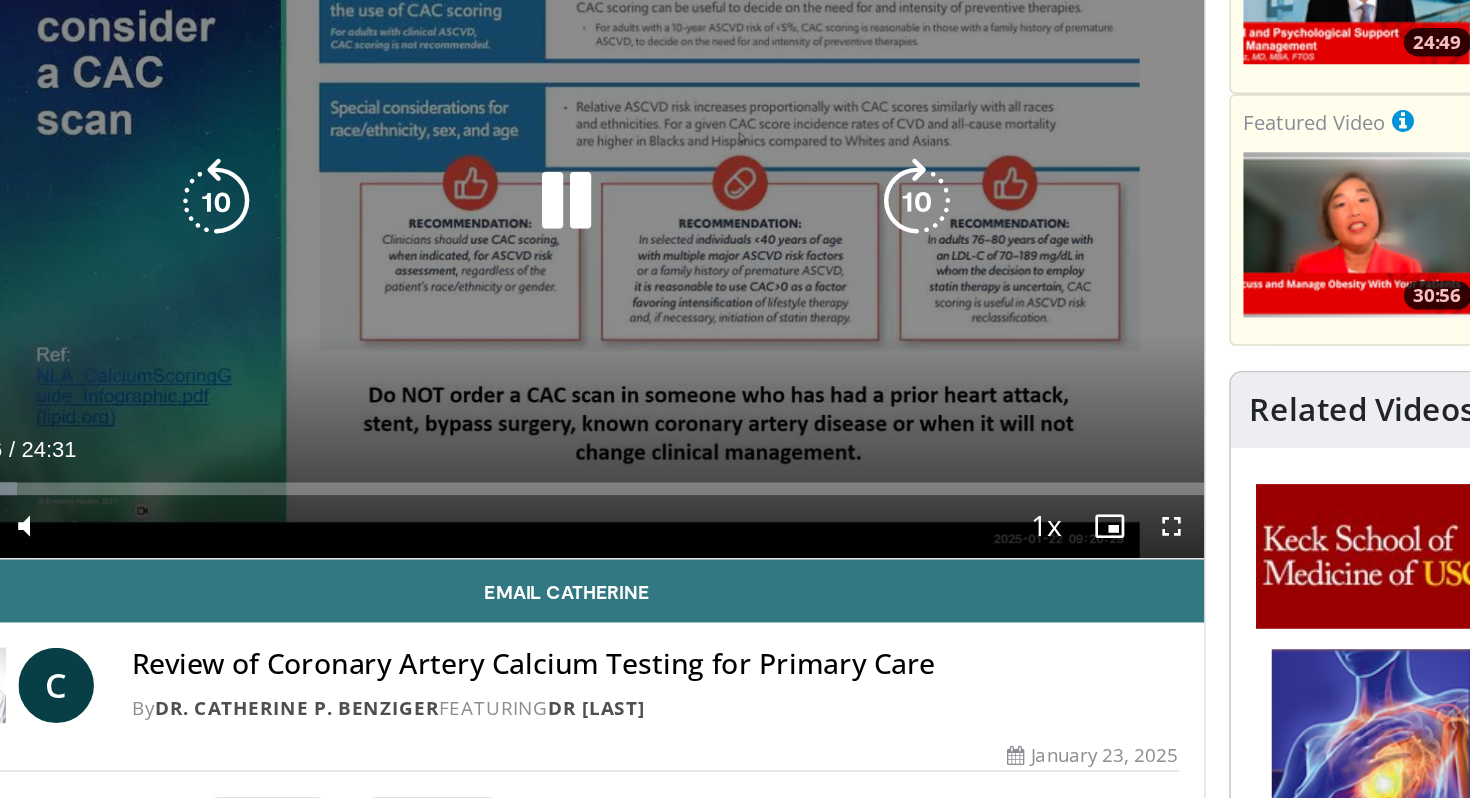 click on "10 seconds
Tap to unmute" at bounding box center [521, 299] 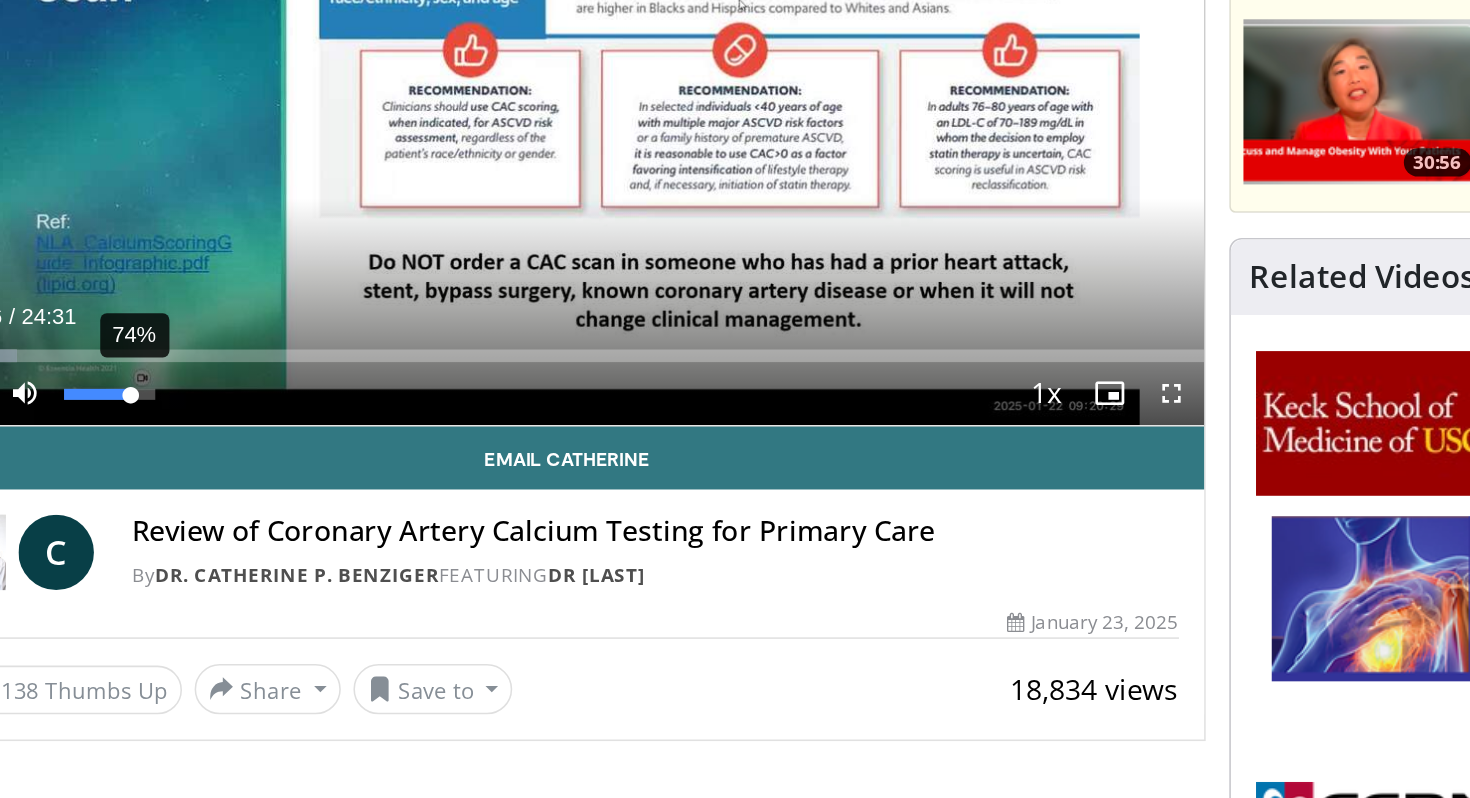 drag, startPoint x: 206, startPoint y: 504, endPoint x: 230, endPoint y: 509, distance: 24.5153 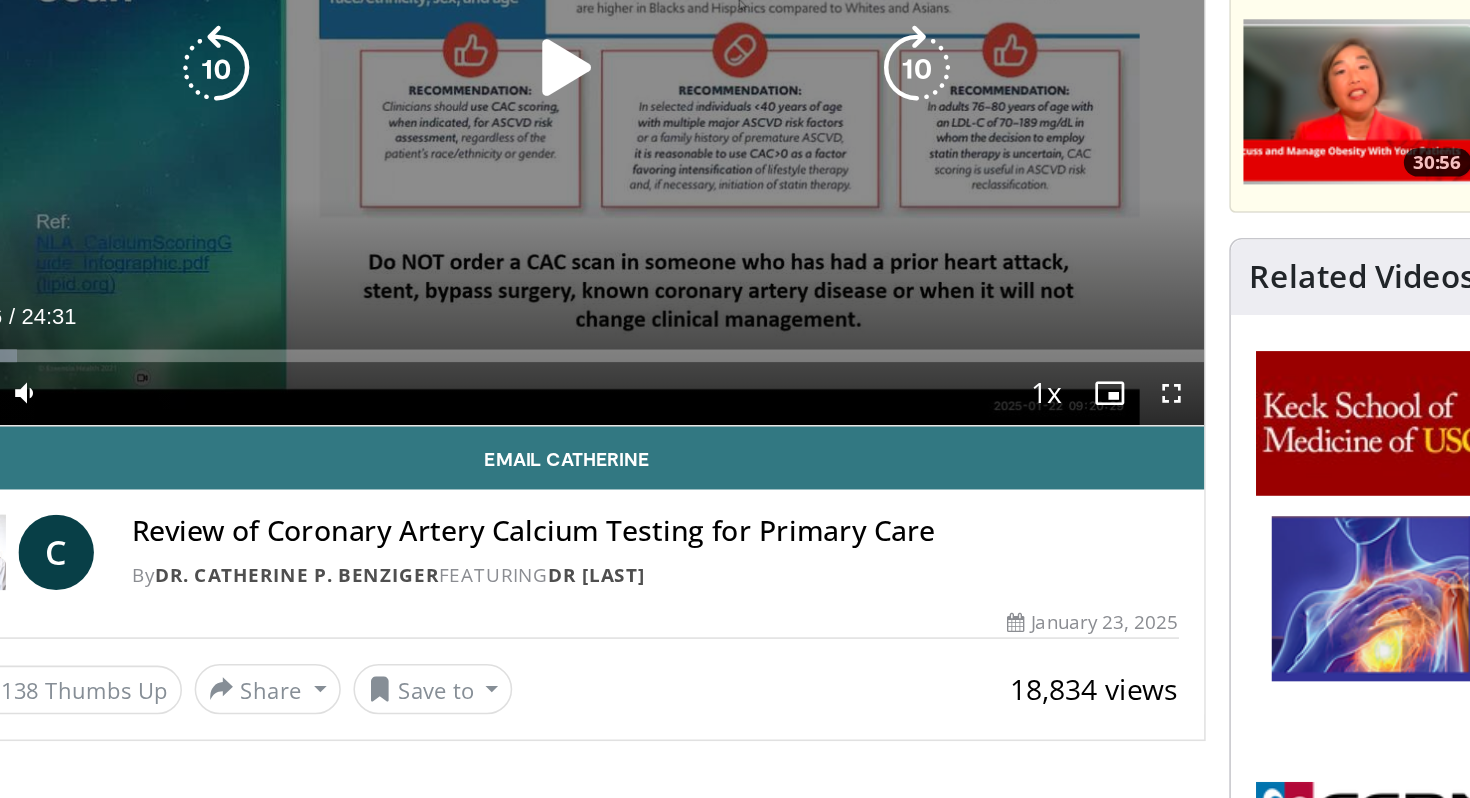 click on "10 seconds
Tap to unmute" at bounding box center [521, 299] 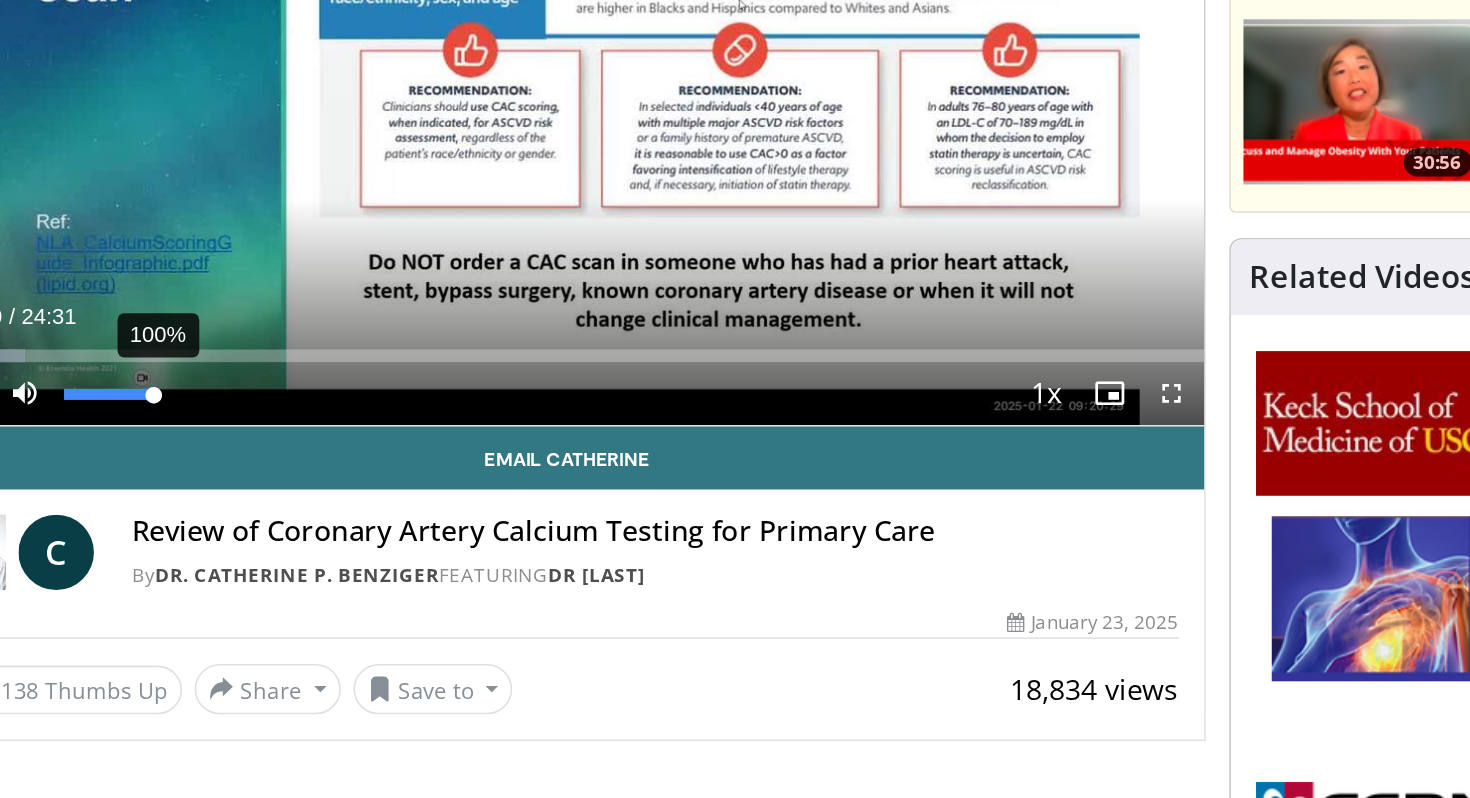 drag, startPoint x: 228, startPoint y: 503, endPoint x: 263, endPoint y: 508, distance: 35.35534 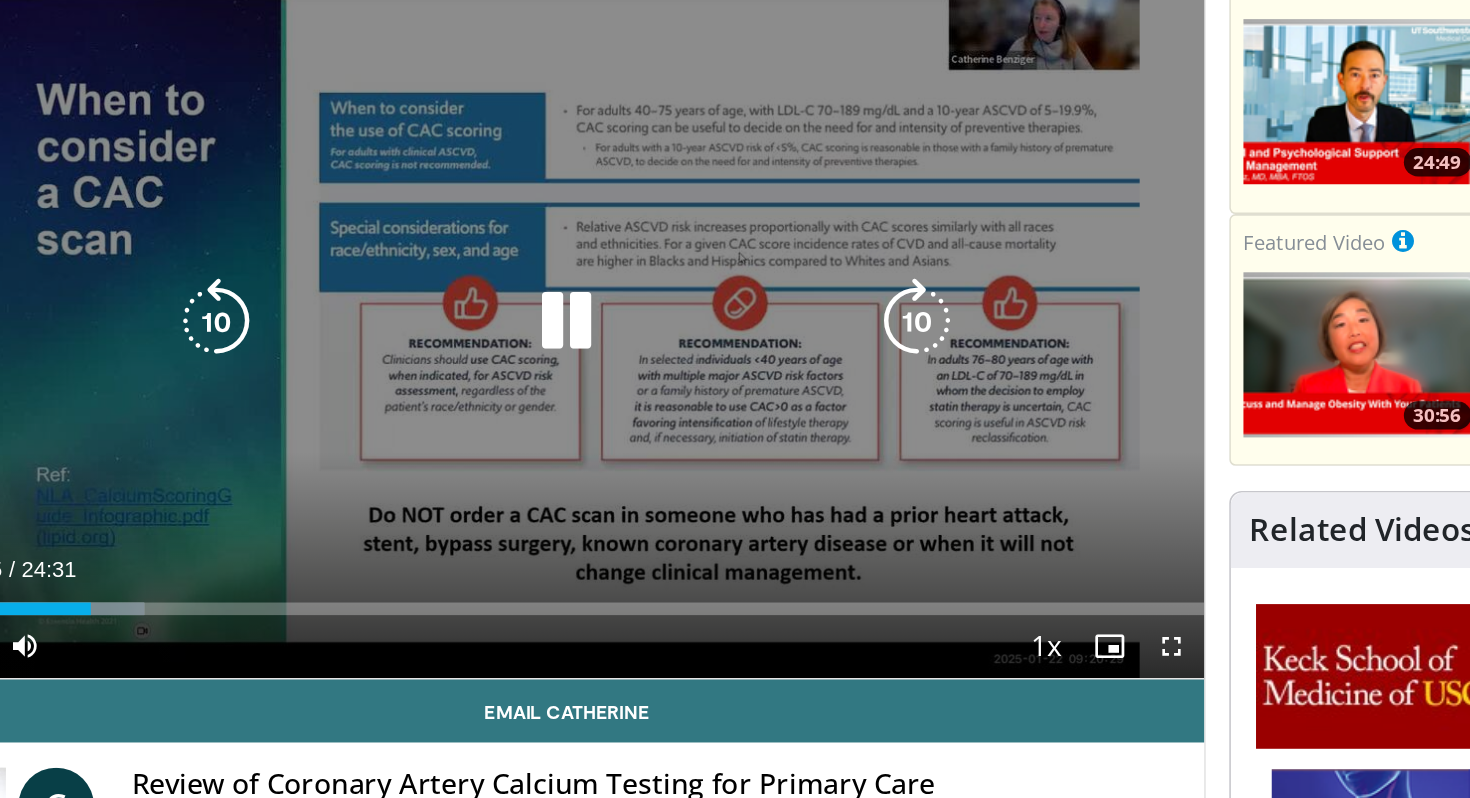 click on "10 seconds
Tap to unmute" at bounding box center (521, 299) 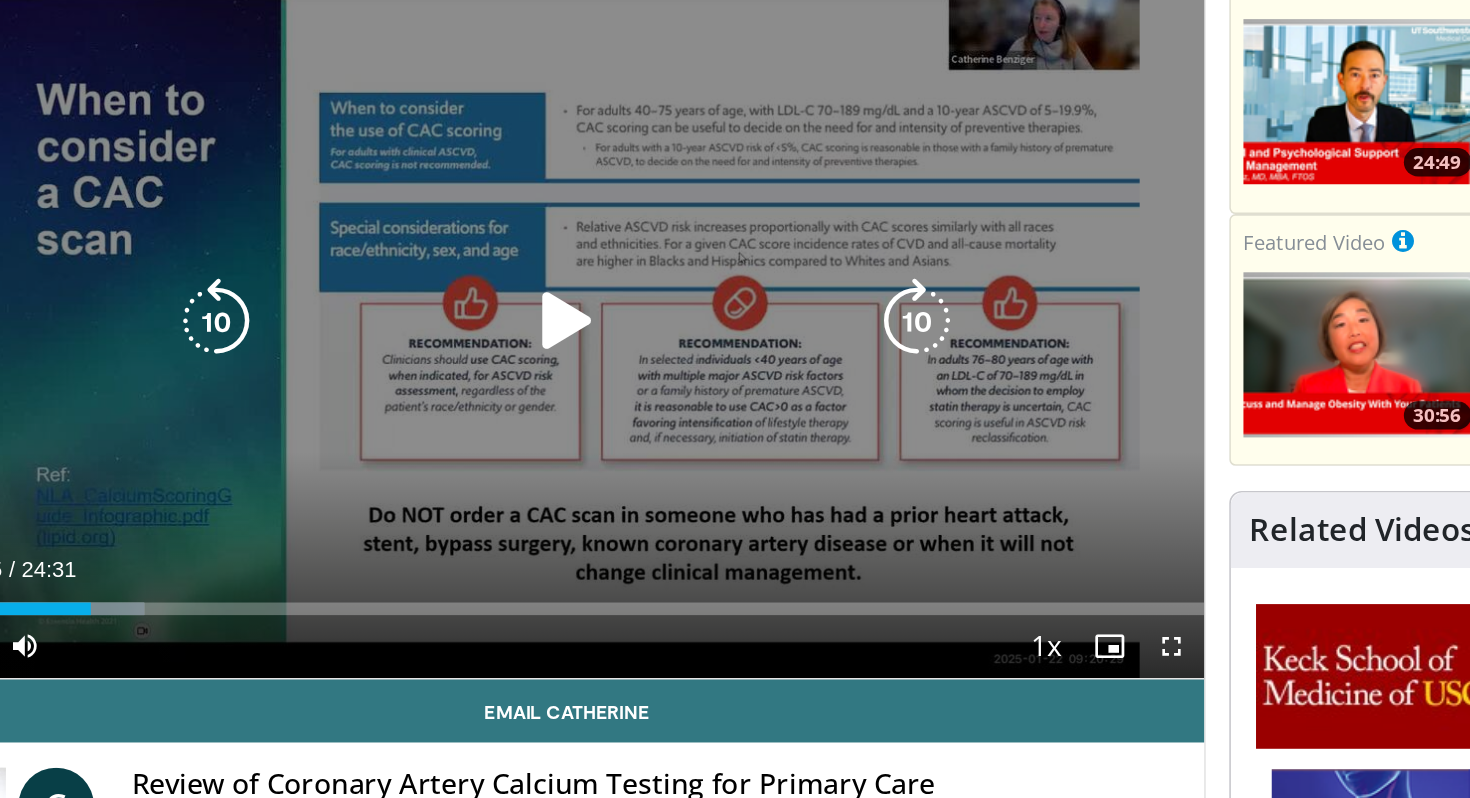click at bounding box center [521, 300] 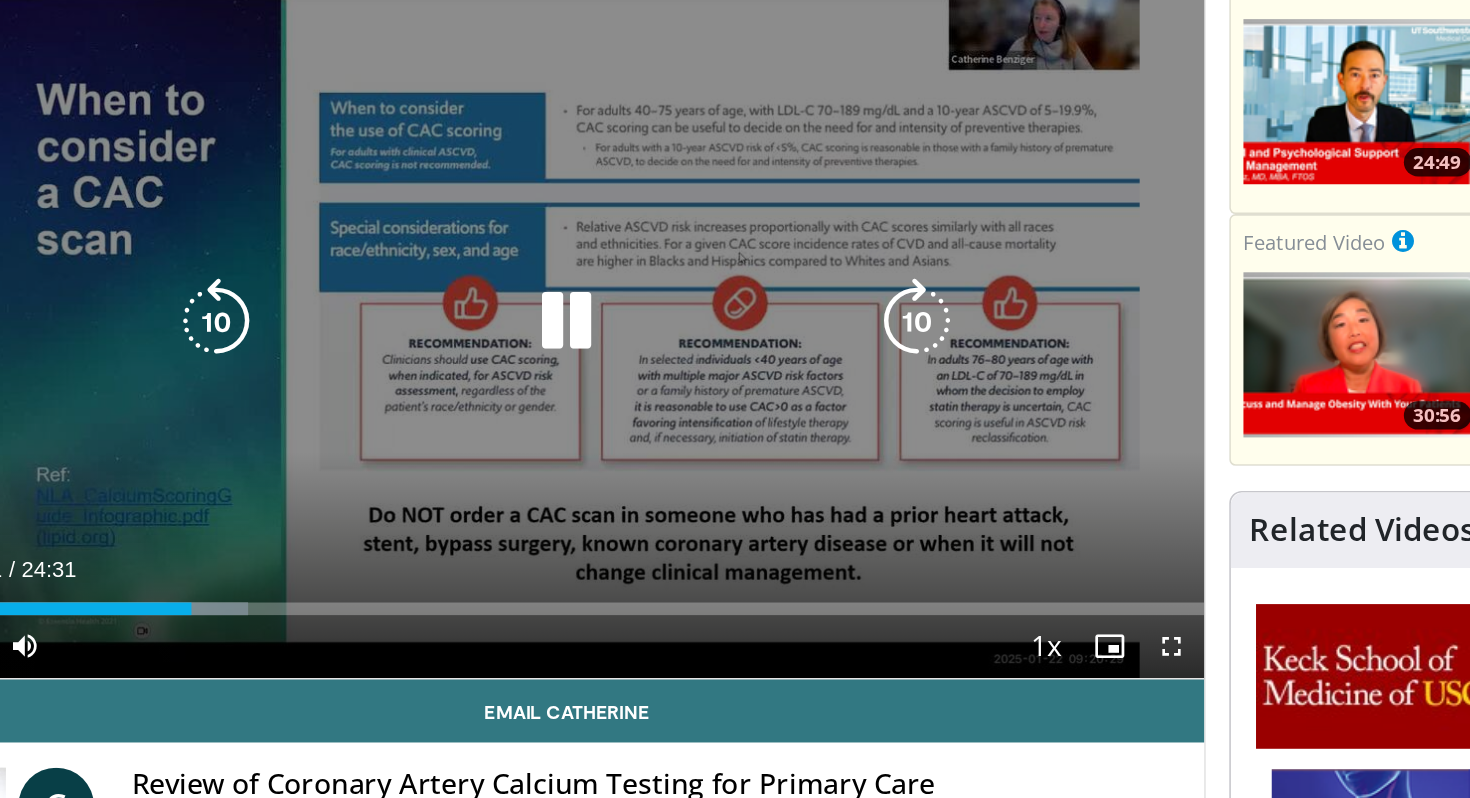 click at bounding box center (521, 300) 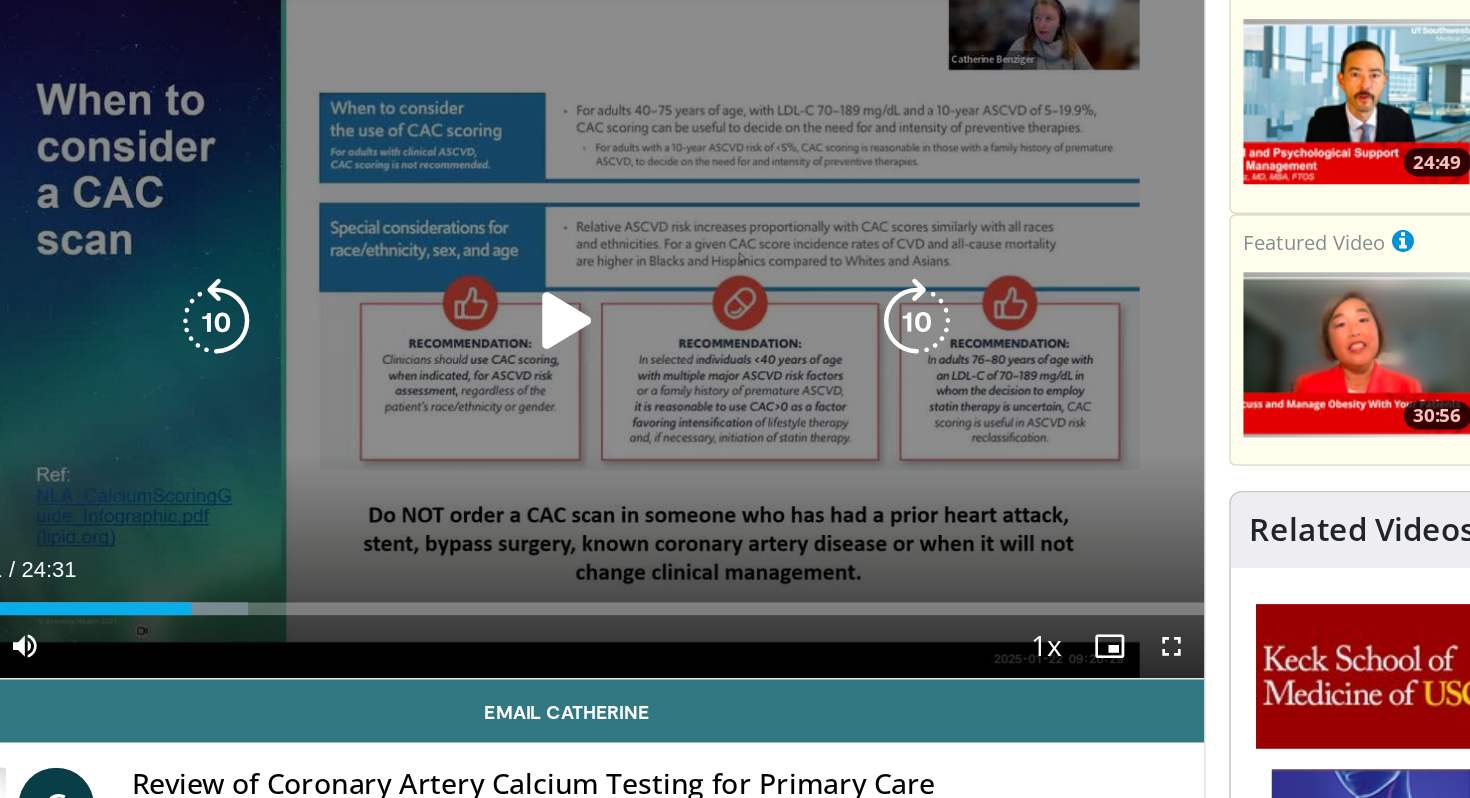 click at bounding box center [521, 300] 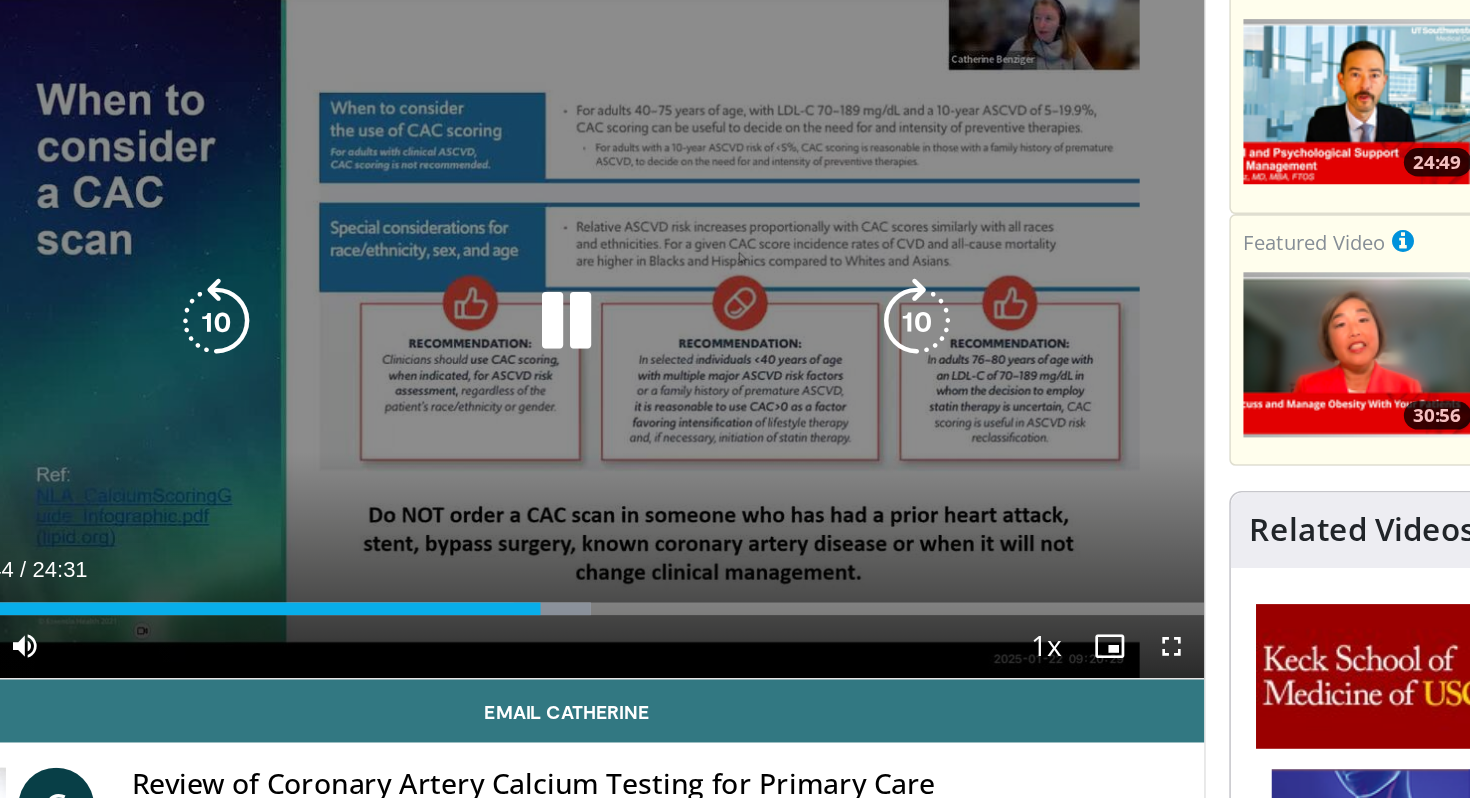 click at bounding box center (521, 300) 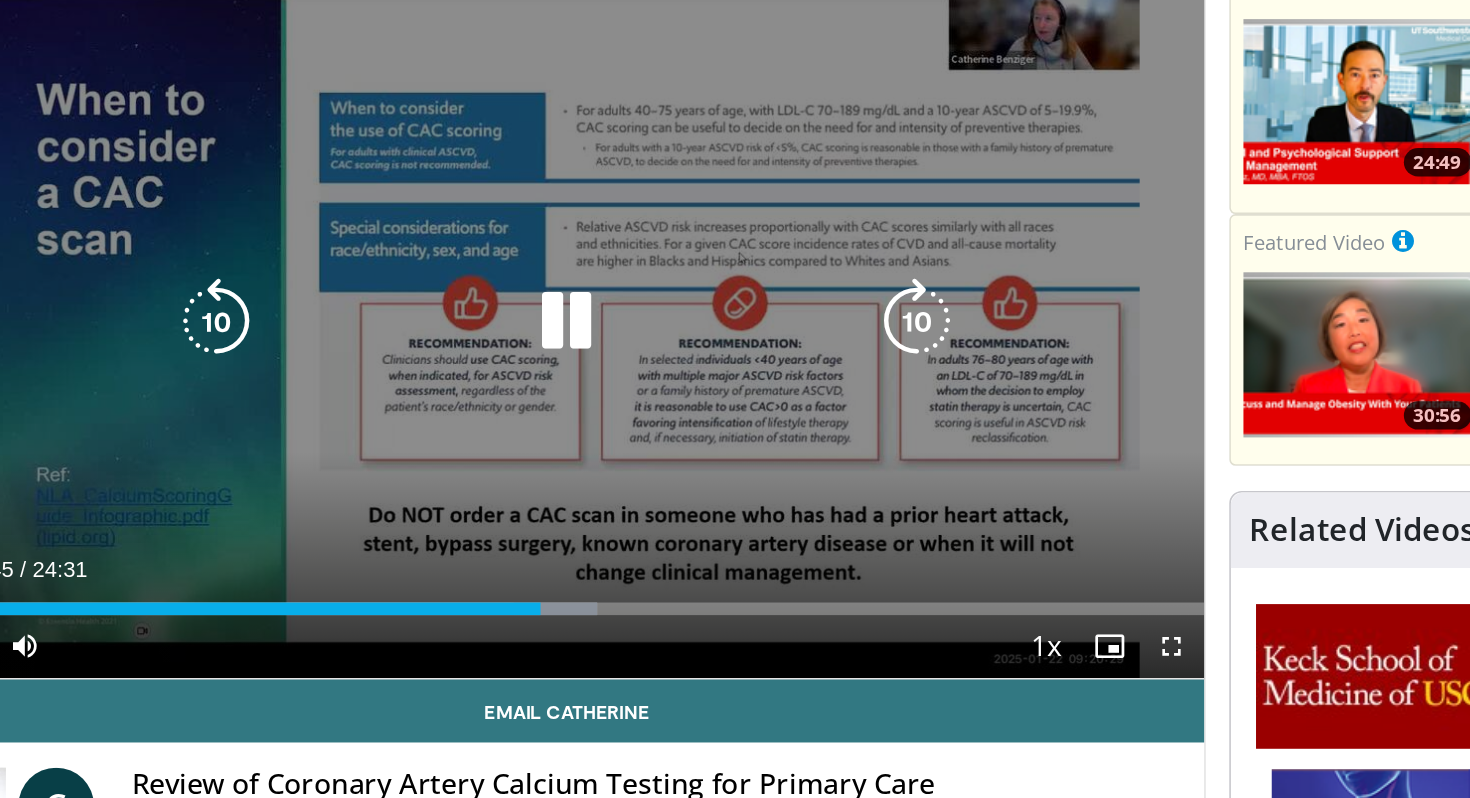 click at bounding box center [521, 300] 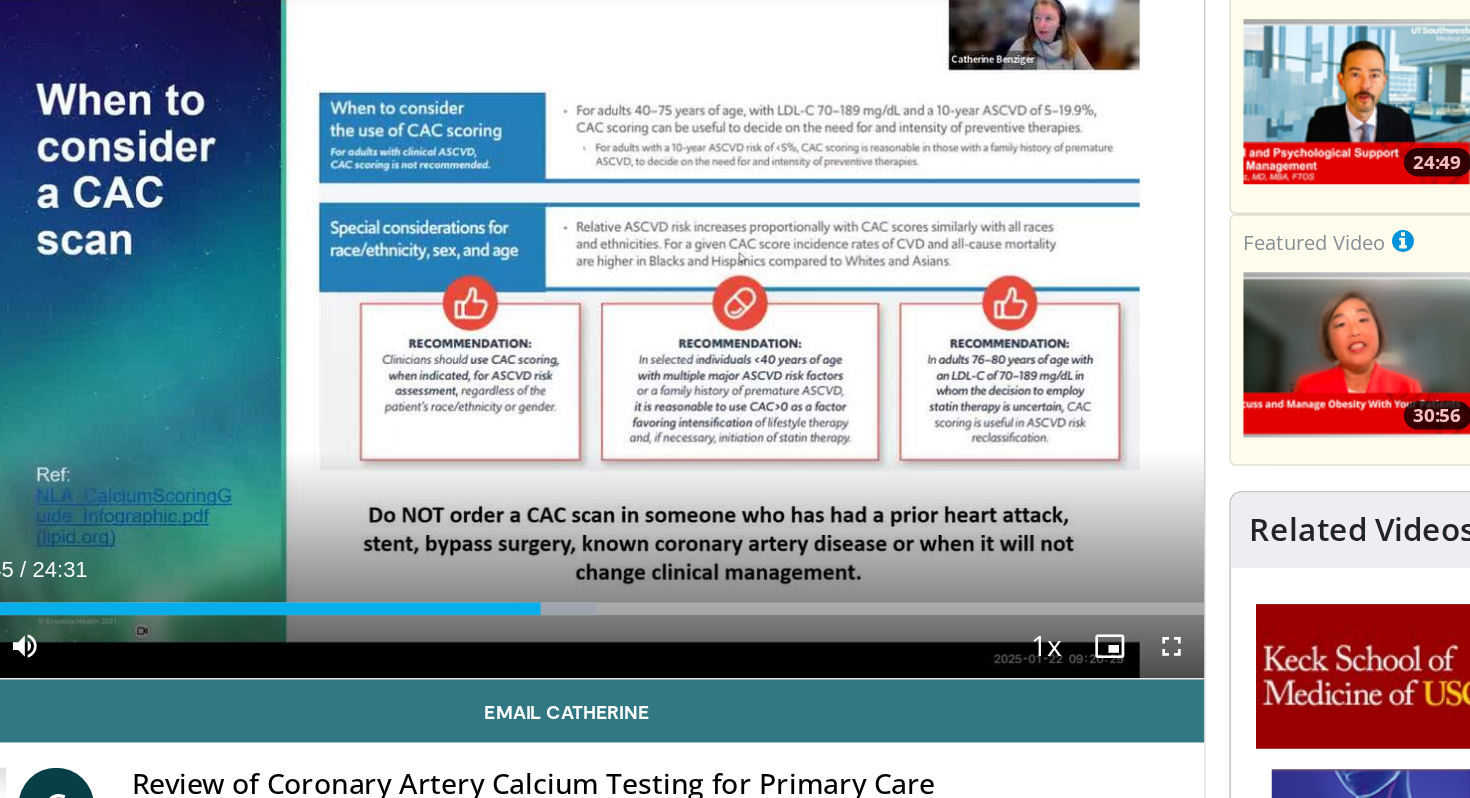 click on "10 seconds
Tap to unmute" at bounding box center (521, 299) 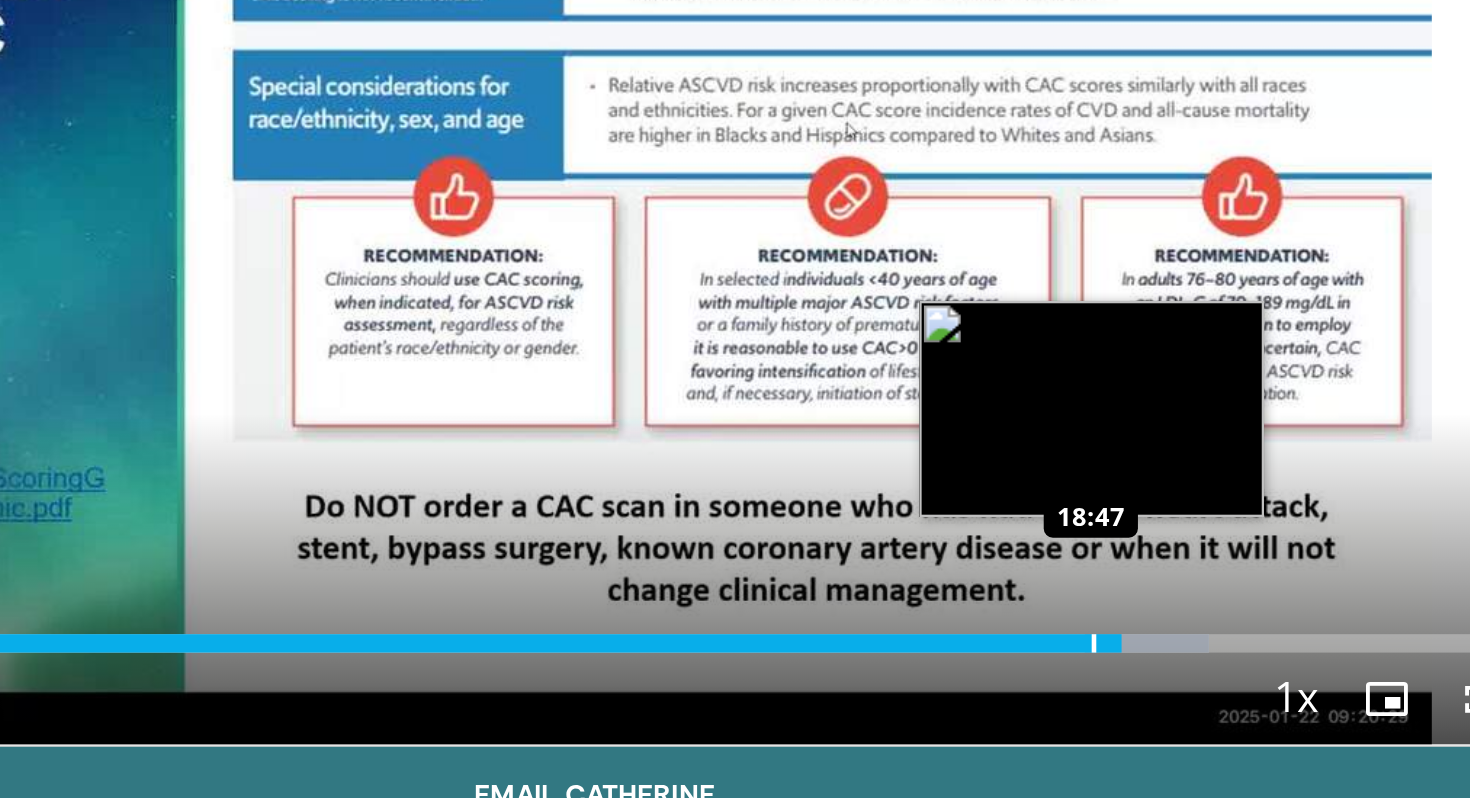 click at bounding box center (738, 483) 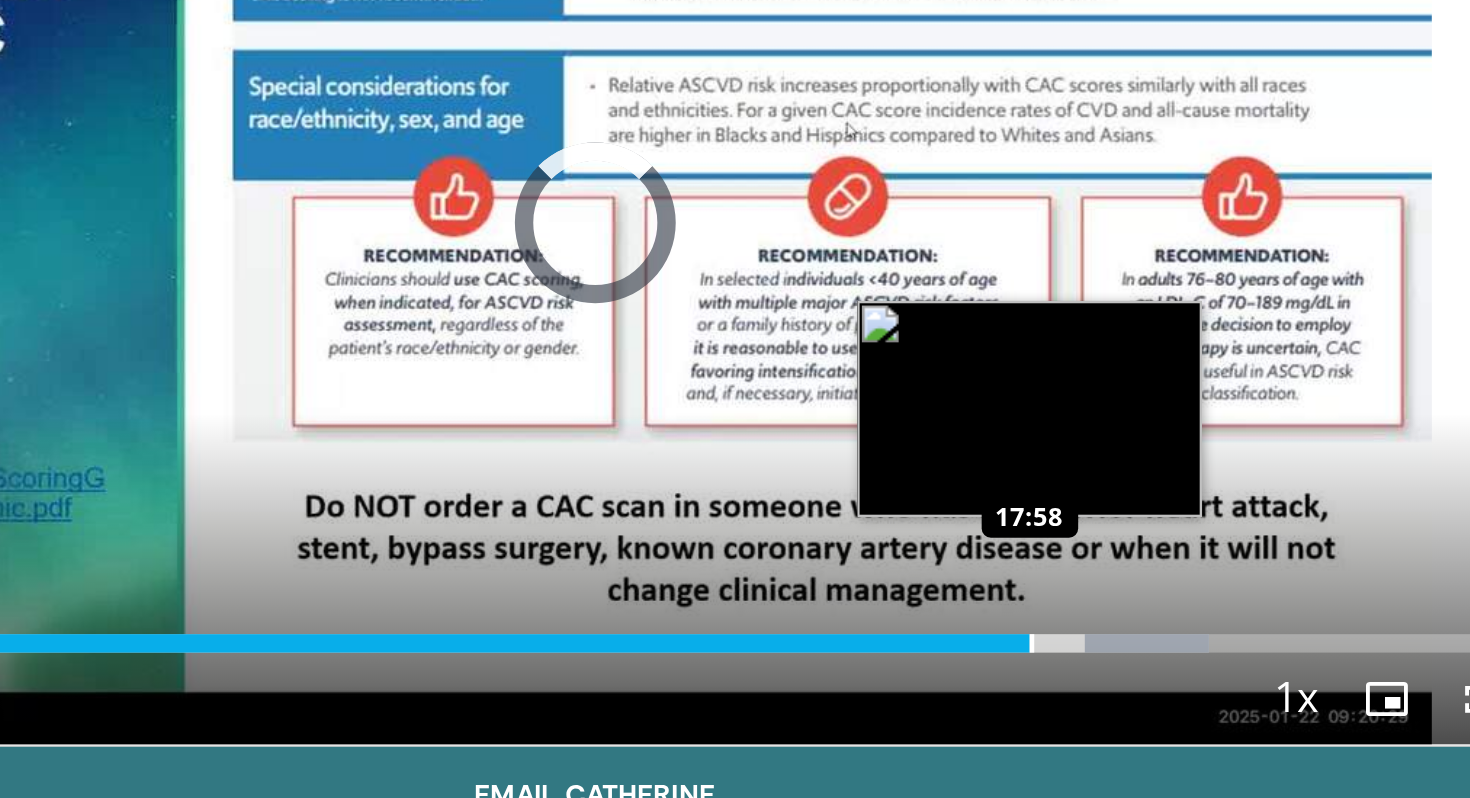 click at bounding box center [711, 483] 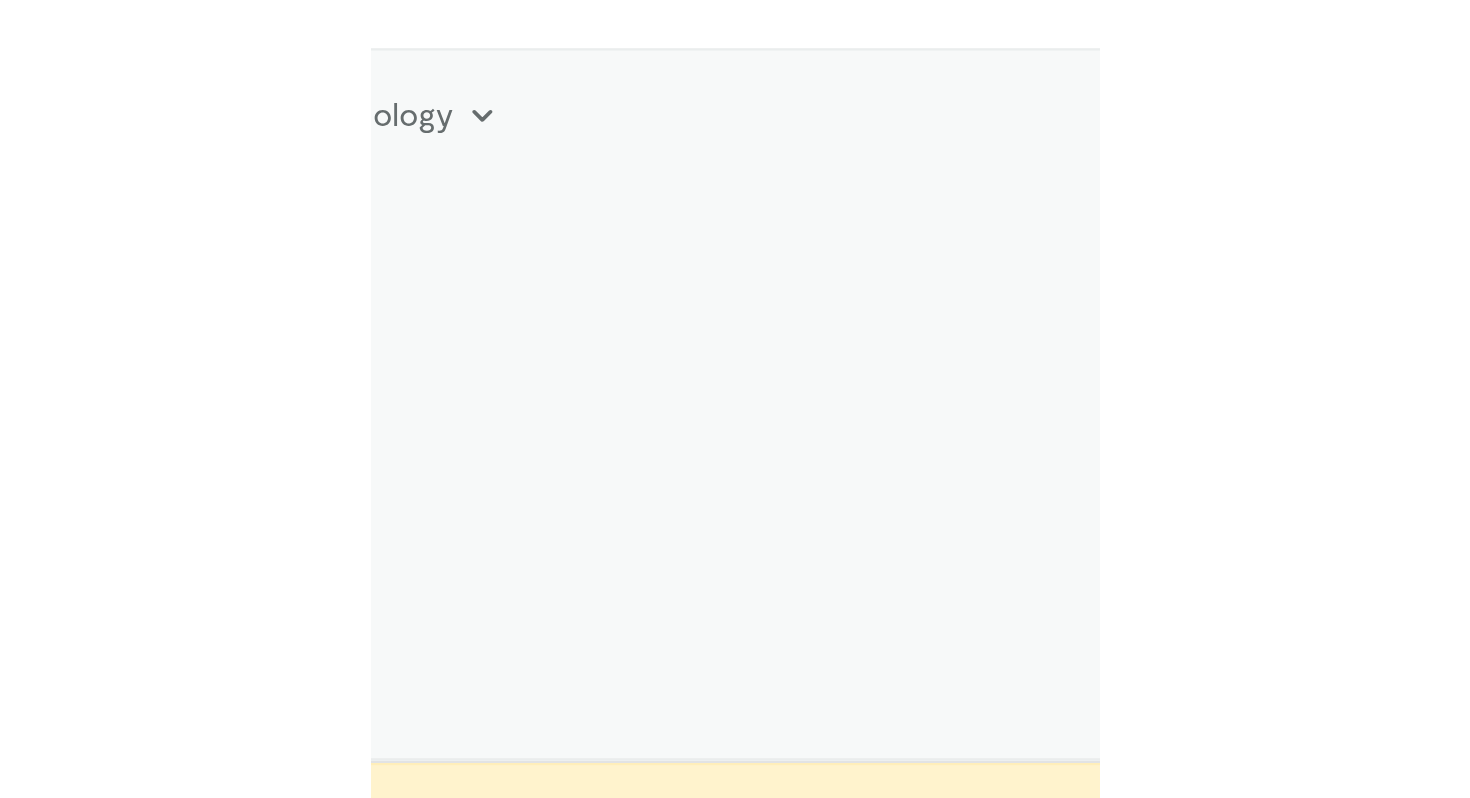 scroll, scrollTop: 207, scrollLeft: 0, axis: vertical 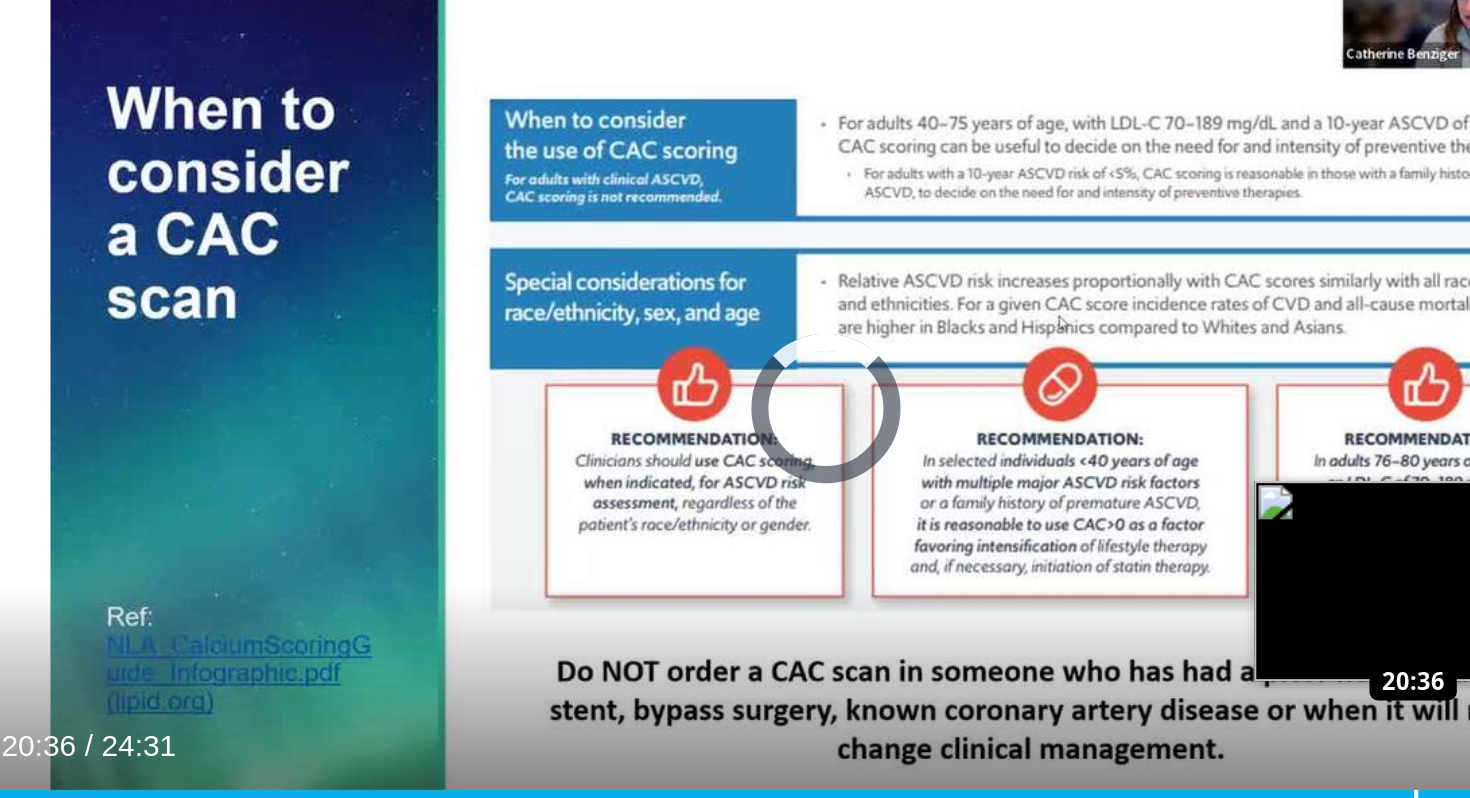 click at bounding box center (798, 425) 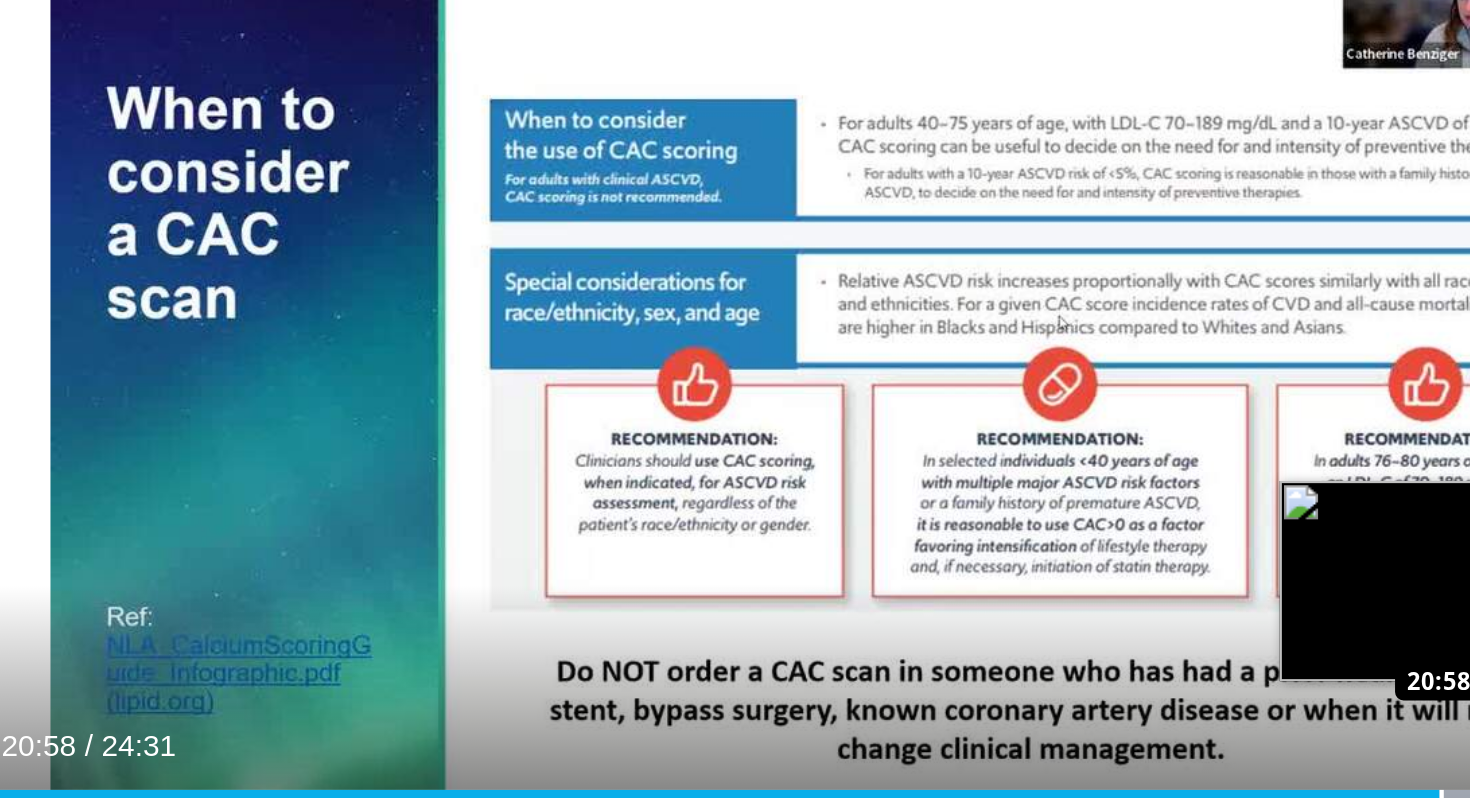 click at bounding box center [810, 425] 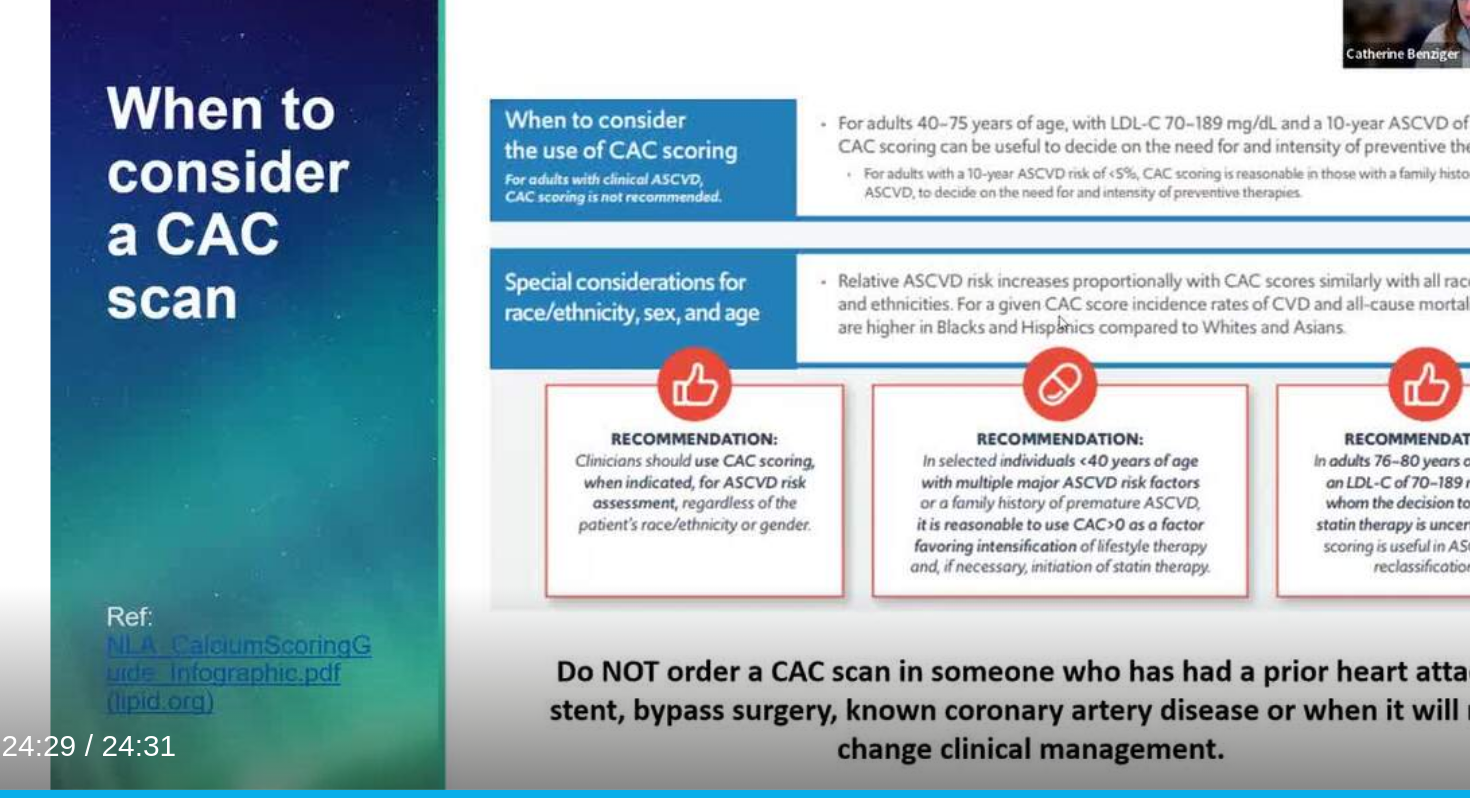 click on "10 seconds
Tap to unmute" at bounding box center [521, 241] 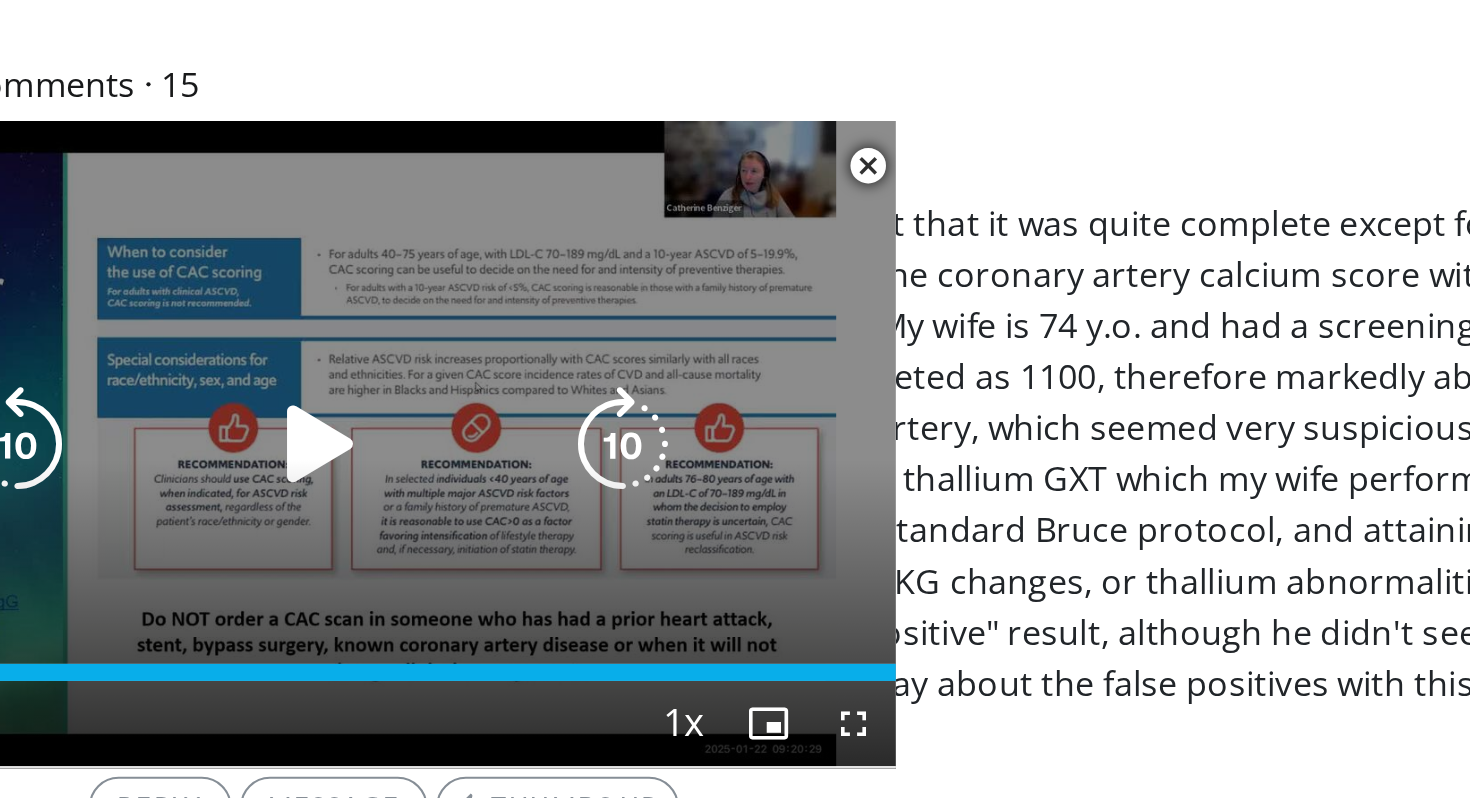 scroll, scrollTop: 503, scrollLeft: 0, axis: vertical 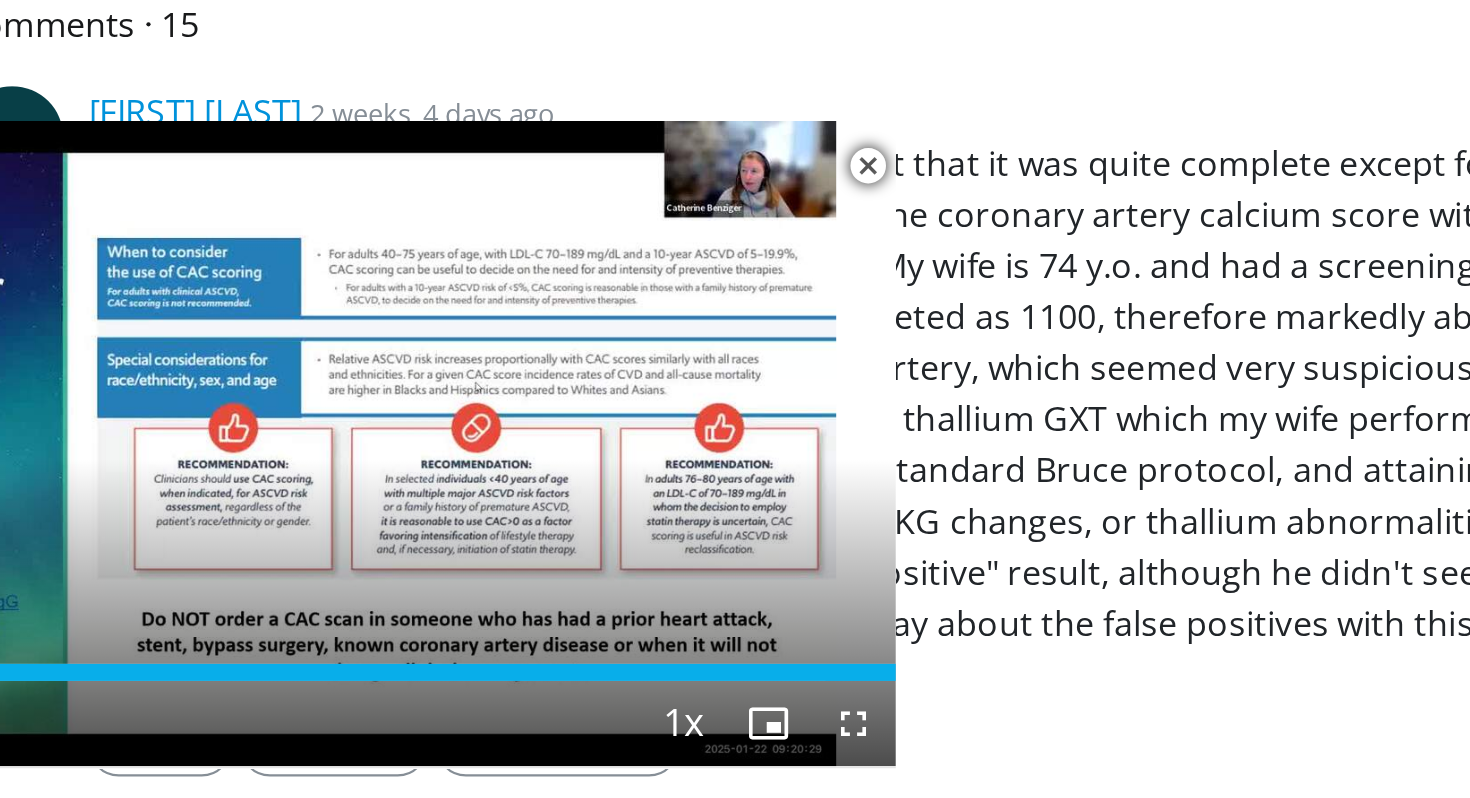 click on "Comments   15
W
[FIRST] [LAST]    2 weeks, 4 days ago
[FIRST] [LAST]
Reply
Message
Thumbs Up
G
[FIRST] [LAST]    1 month ago
Reply
Message" at bounding box center [521, 1742] 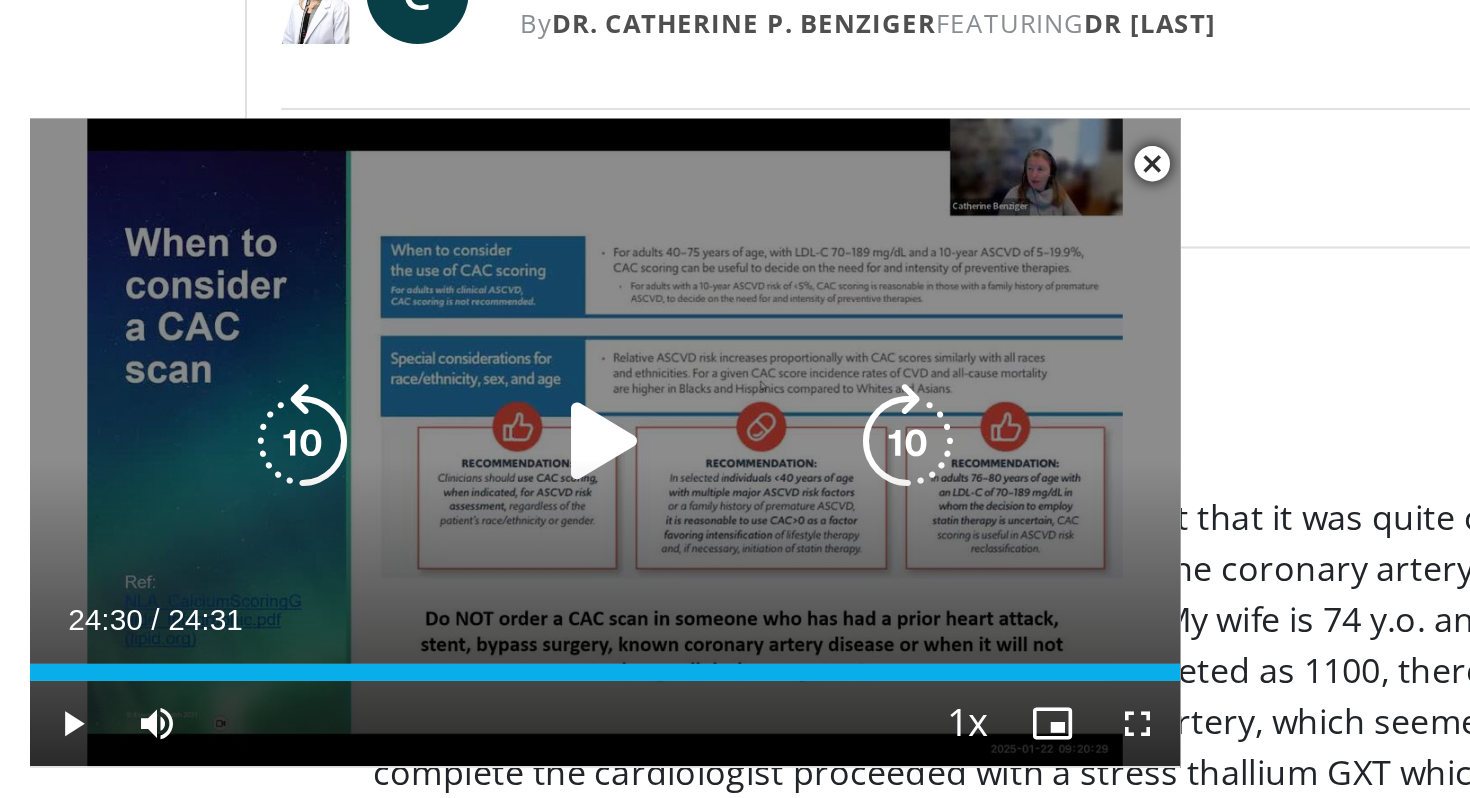 scroll, scrollTop: 341, scrollLeft: 0, axis: vertical 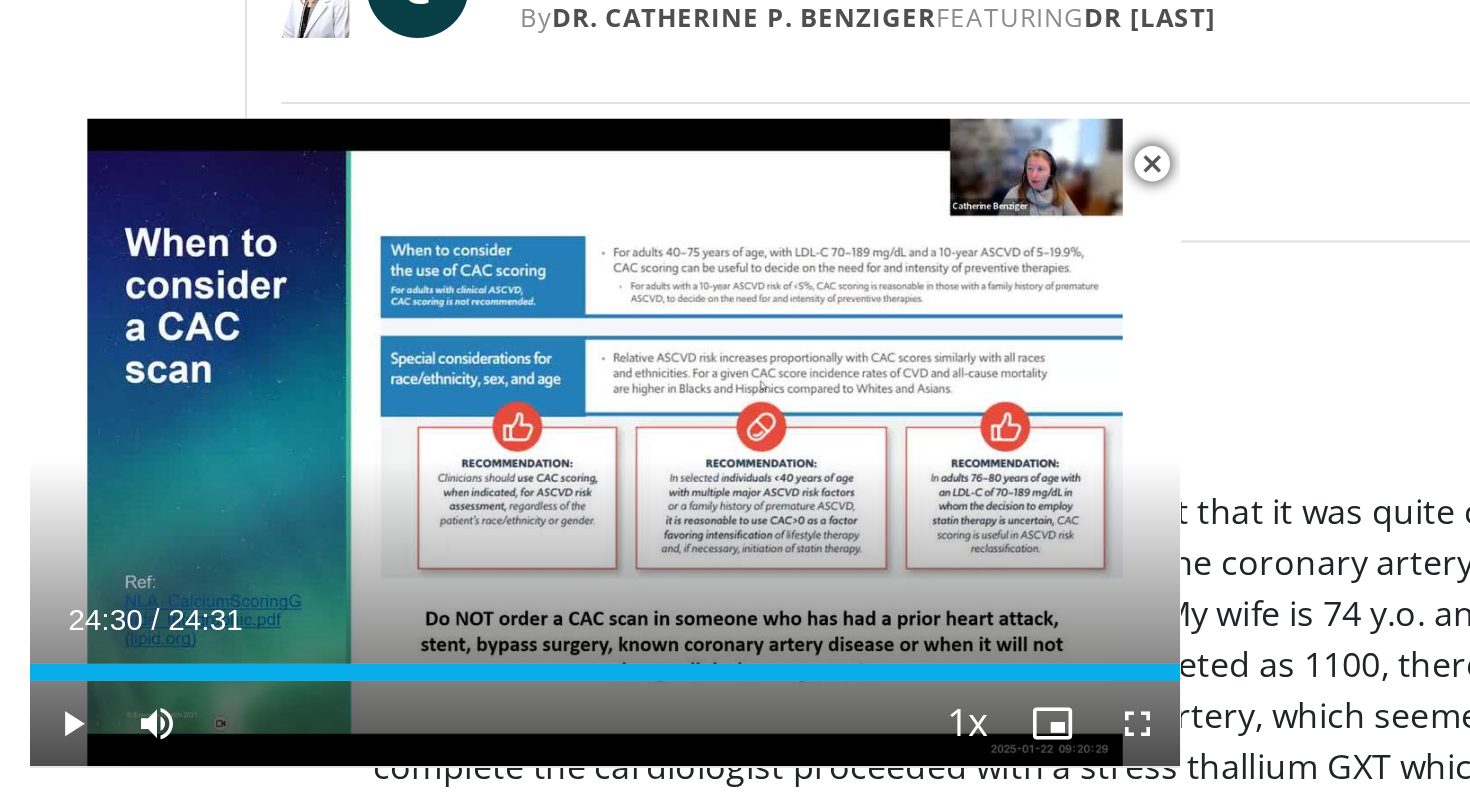 click at bounding box center [541, 500] 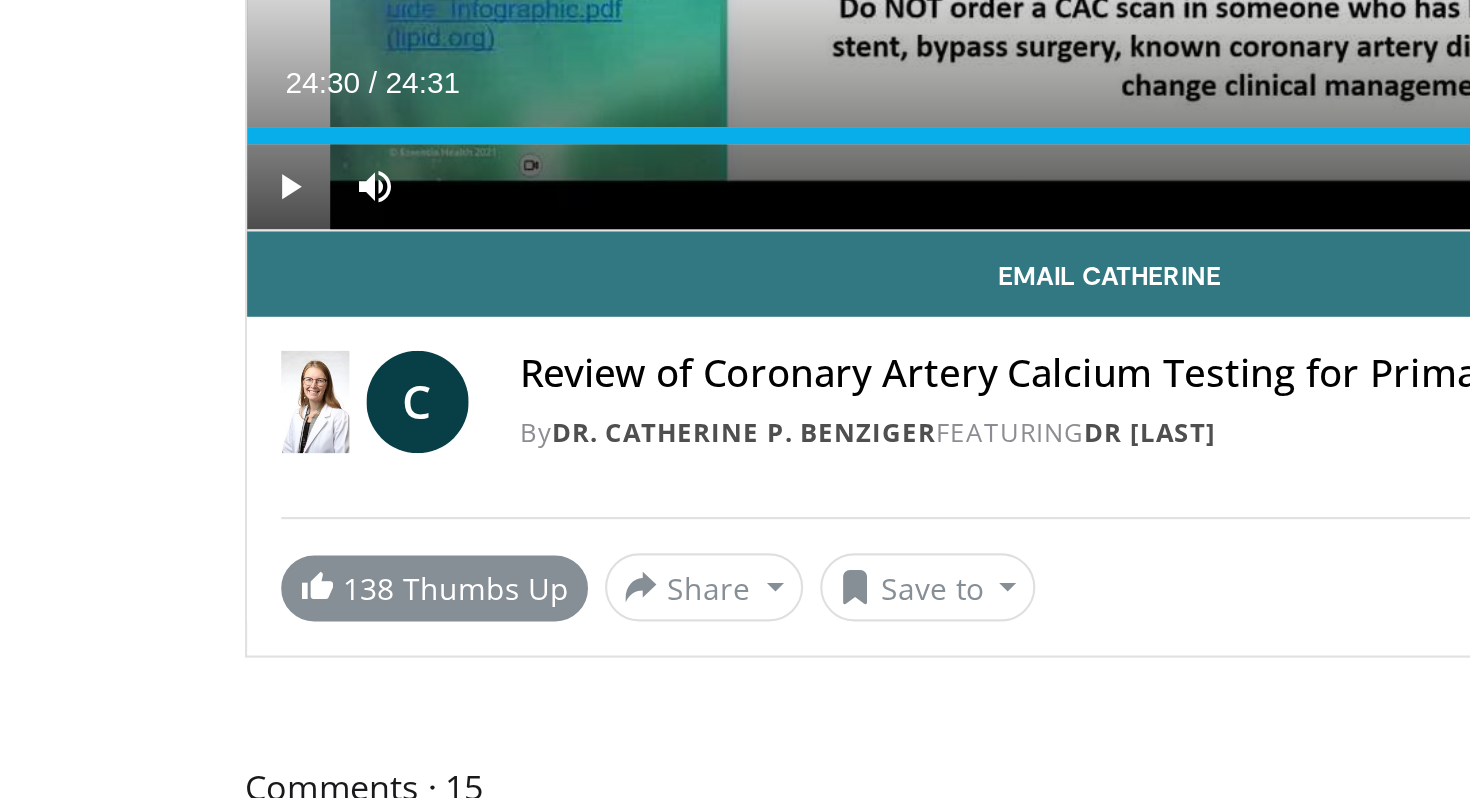 scroll, scrollTop: 148, scrollLeft: 0, axis: vertical 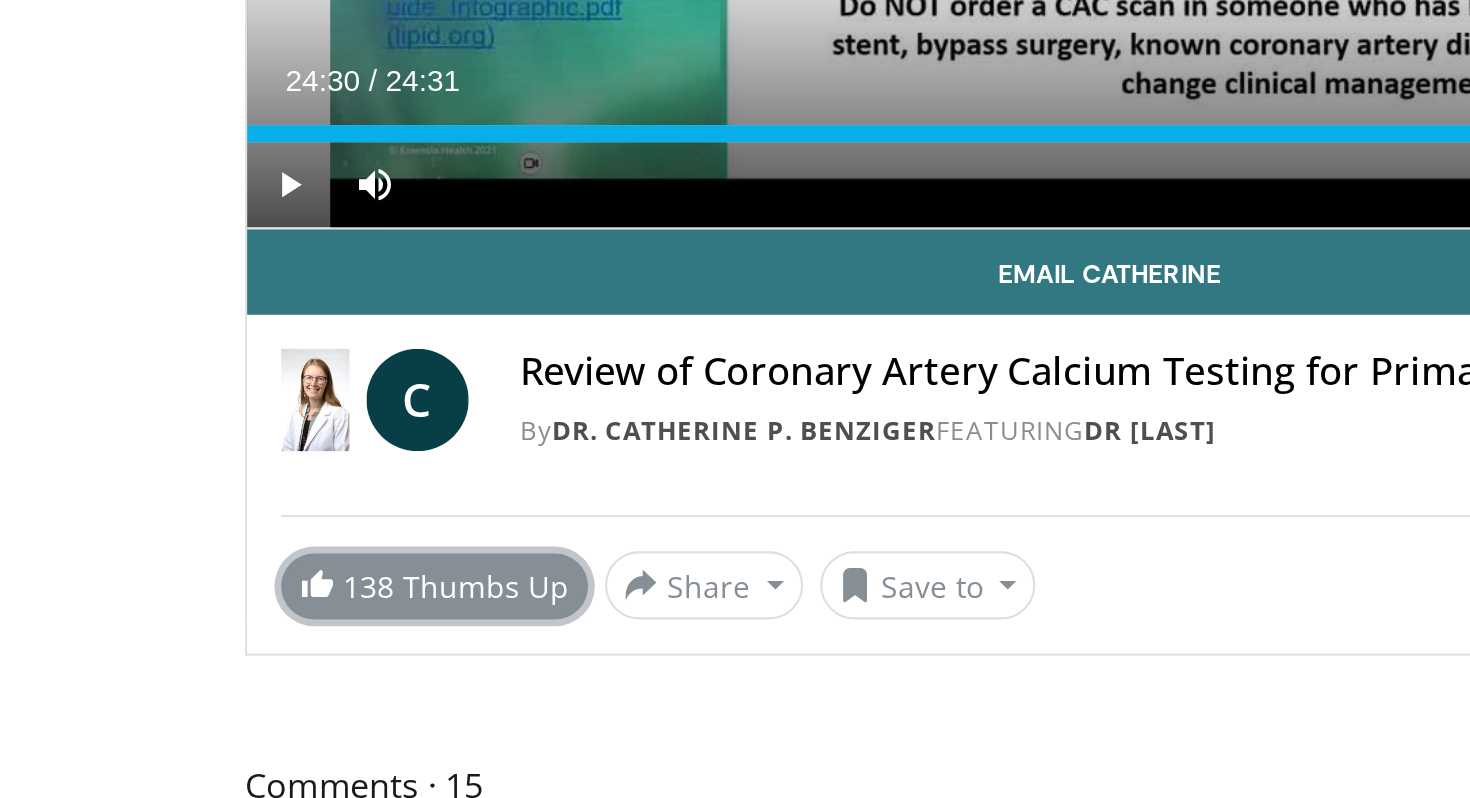 click on "138" at bounding box center (173, 698) 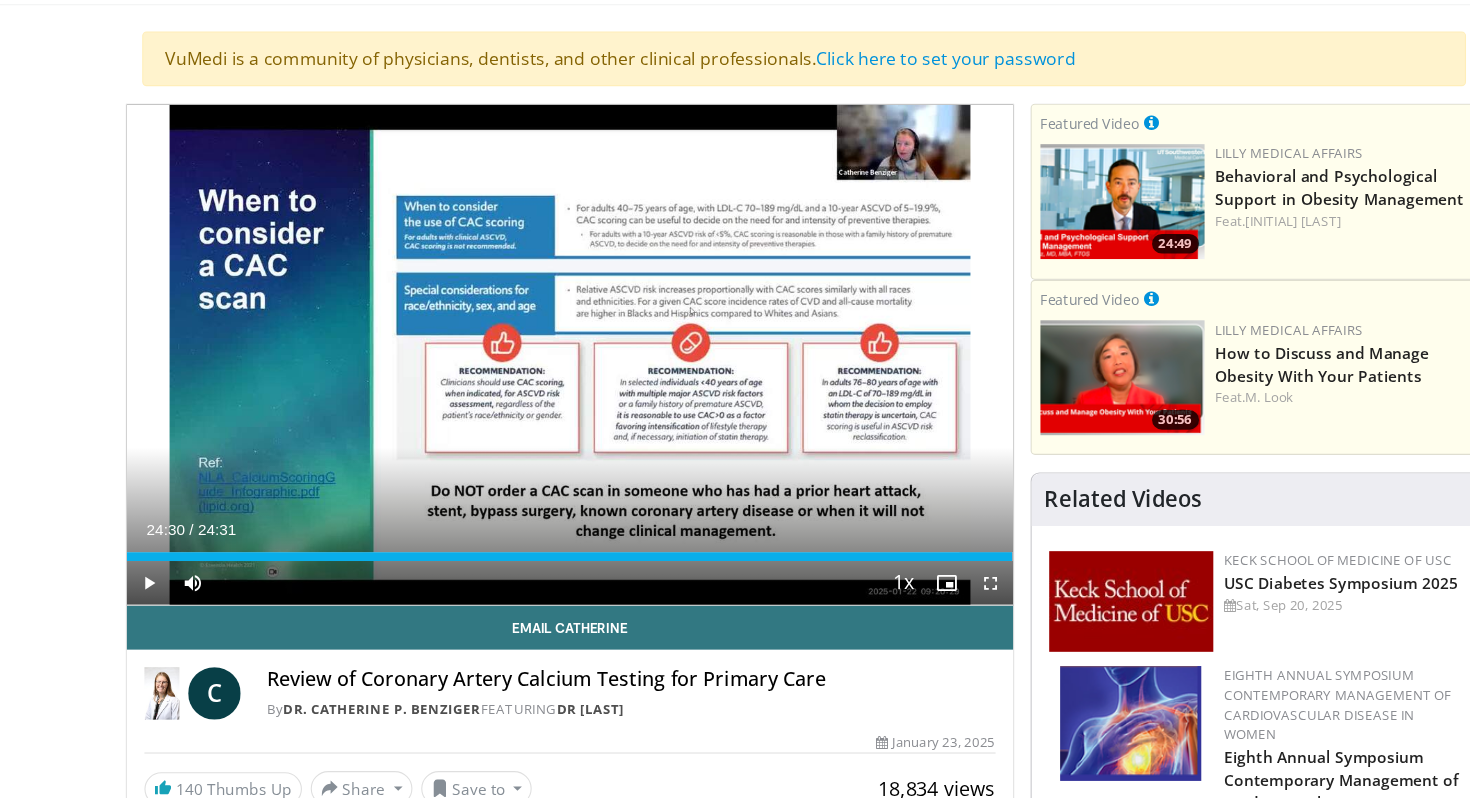 scroll, scrollTop: 122, scrollLeft: 0, axis: vertical 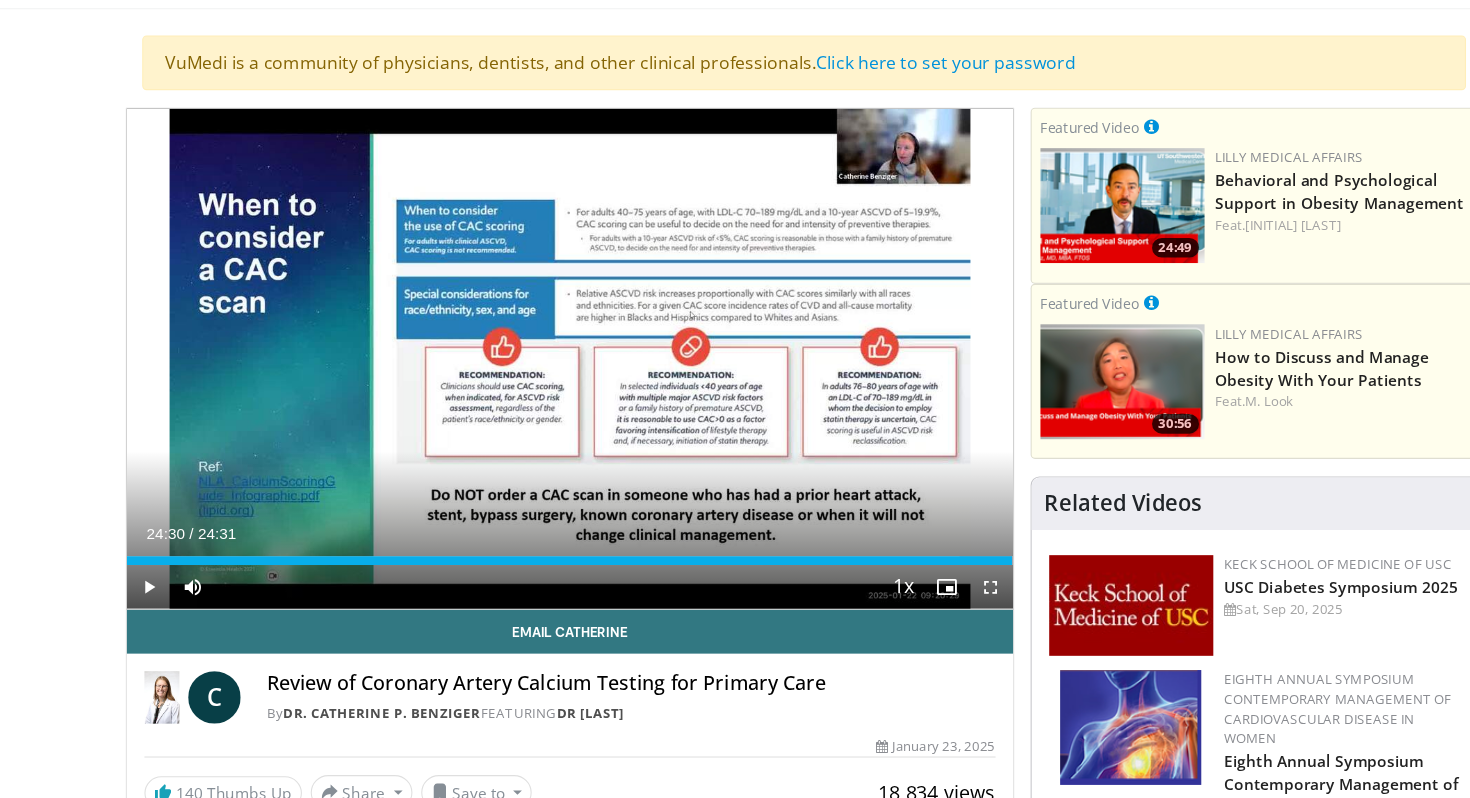 click on "Specialties
Adult & Family Medicine
Allergy, Asthma, Immunology
Anesthesiology
Cardiology
Dental
Dermatology
Endocrinology
Gastroenterology & Hepatology
General Surgery
Hematology & Oncology
Infectious Disease
Nephrology
Neurology
Neurosurgery
Obstetrics & Gynecology
Ophthalmology
Oral Maxillofacial
Orthopaedics
Otolaryngology
Pediatrics
Plastic Surgery
Podiatry
Psychiatry
Pulmonology
Radiation Oncology
Radiology
Rheumatology
Urology" at bounding box center (735, 1869) 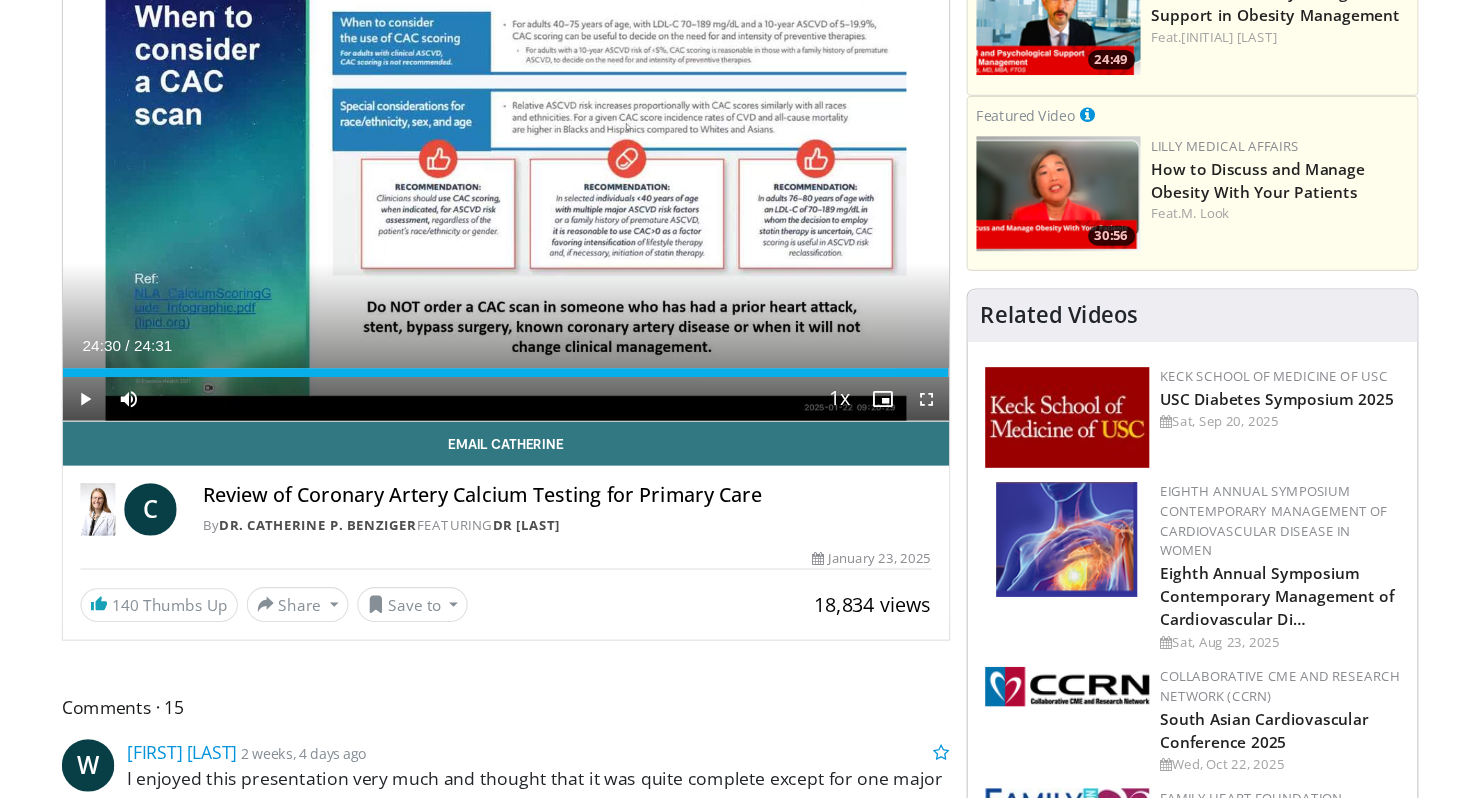 scroll, scrollTop: 228, scrollLeft: 0, axis: vertical 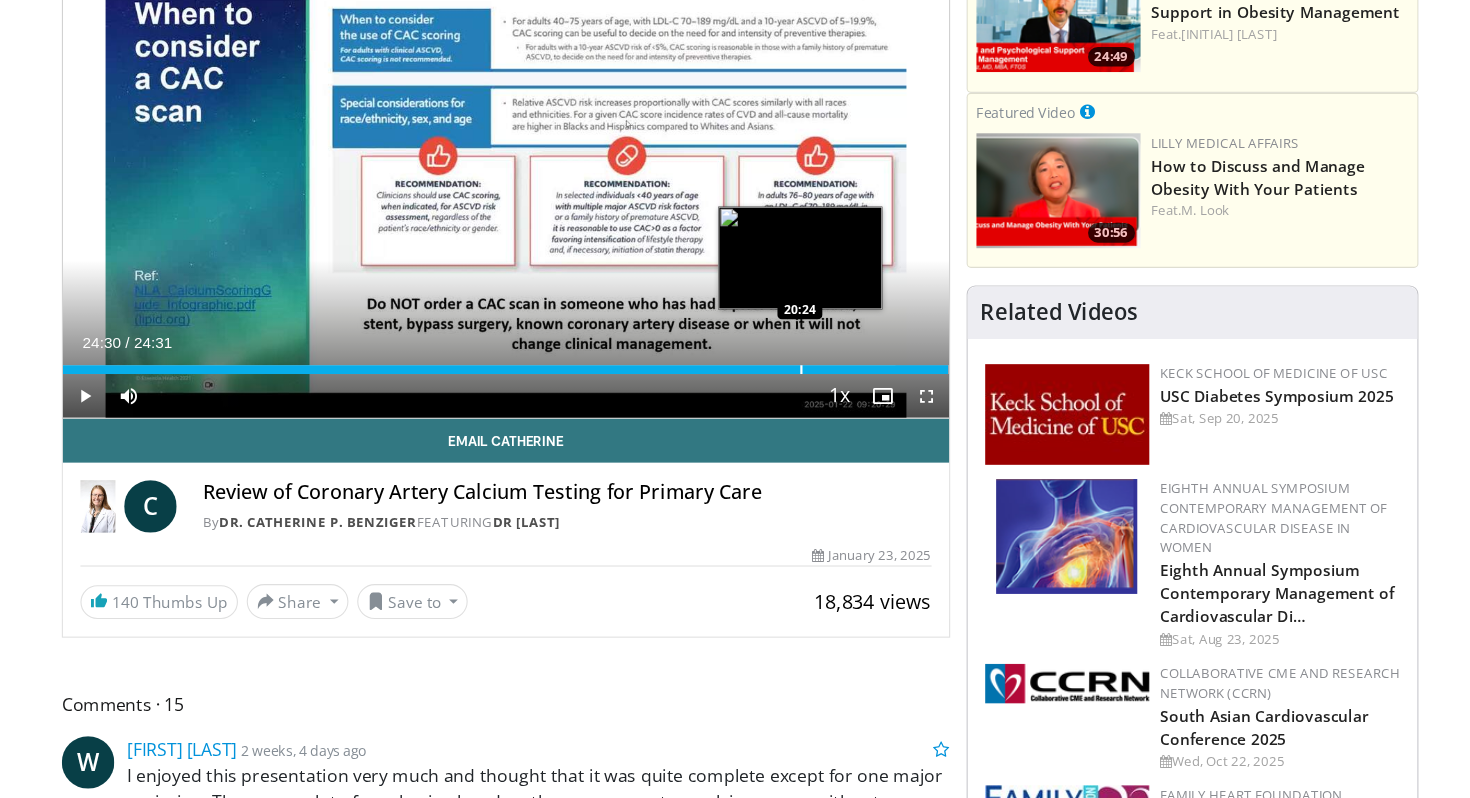 click at bounding box center [791, 406] 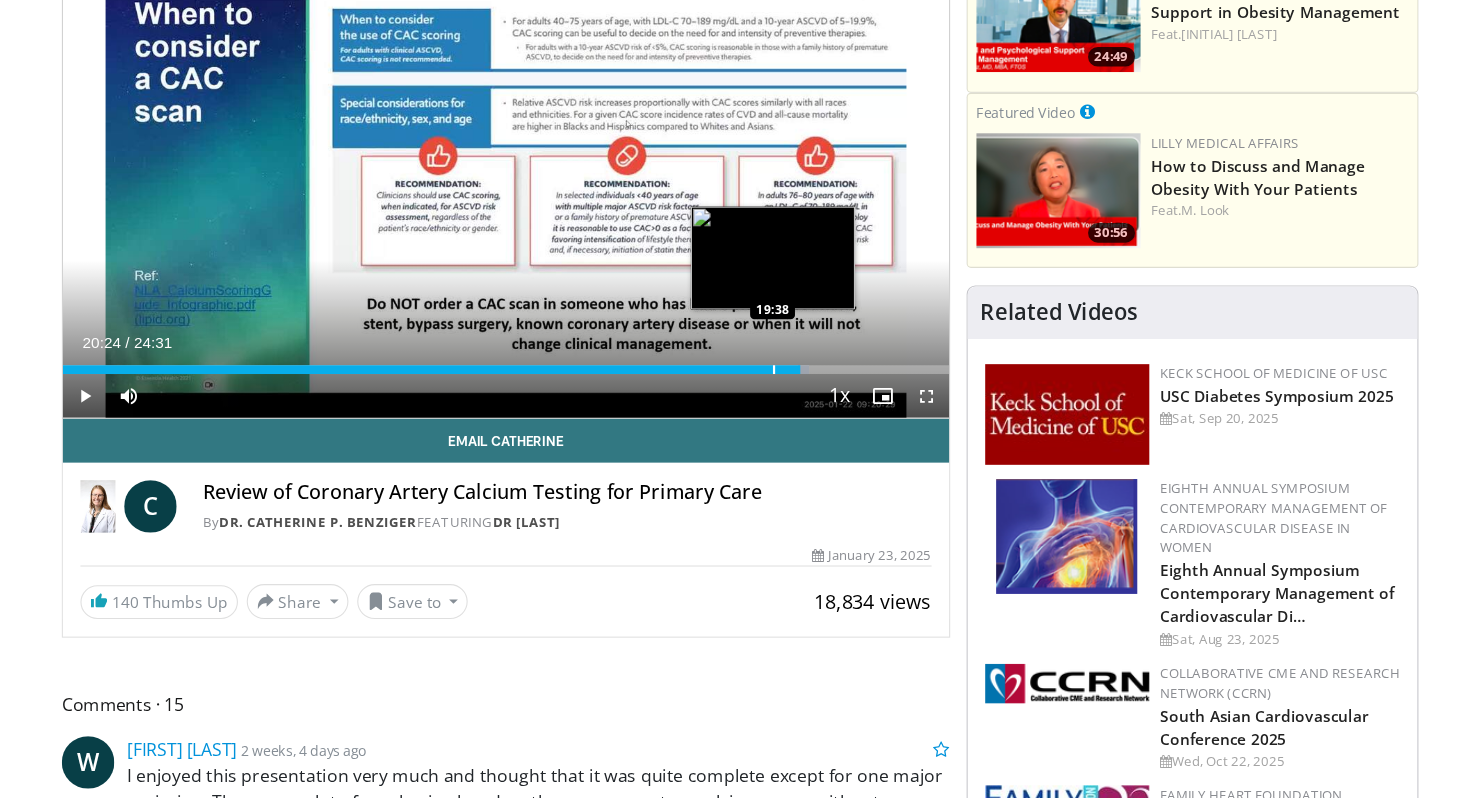 click at bounding box center (766, 406) 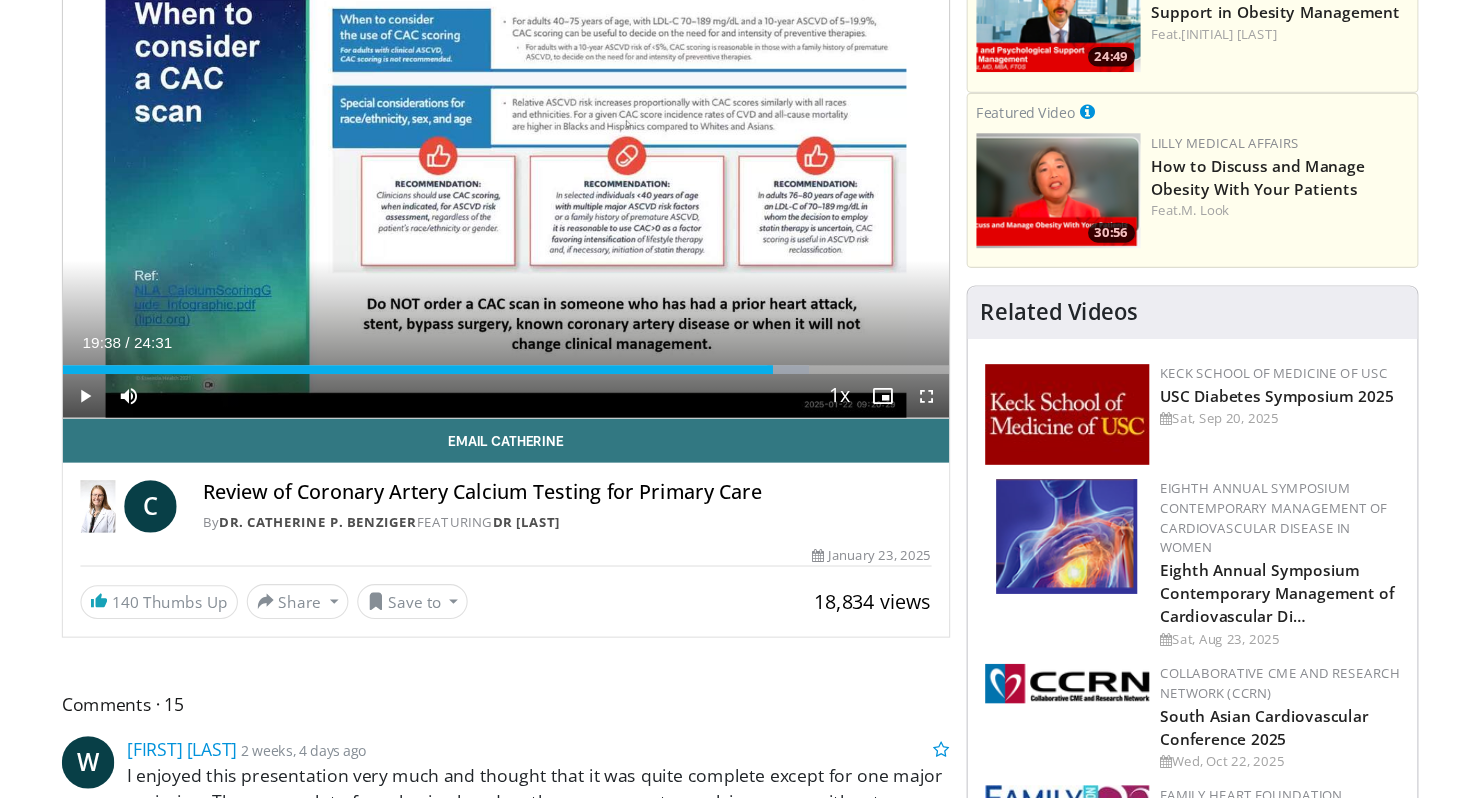 click on "Current Time  19:38 / Duration  24:31 Play Skip Backward Skip Forward Mute 100% Loaded :  84.29% 19:38 20:31 Stream Type  LIVE Seek to live, currently behind live LIVE   1x Playback Rate 0.5x 0.75x 1x , selected 1.25x 1.5x 1.75x 2x Chapters Chapters Descriptions descriptions off , selected Captions captions settings , opens captions settings dialog captions off , selected Audio Track en (Main) , selected Fullscreen Enable picture-in-picture mode" at bounding box center [521, 430] 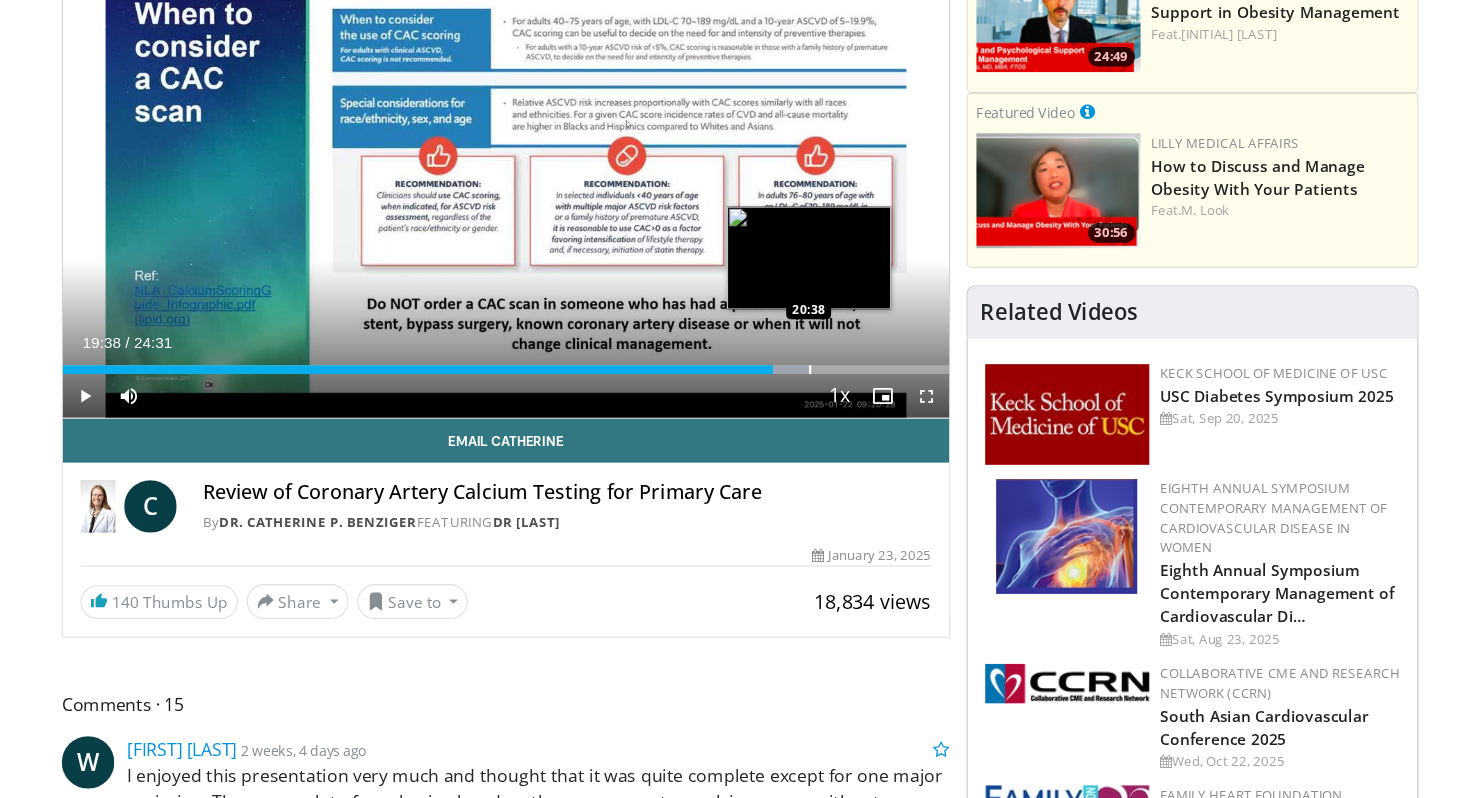 click at bounding box center (799, 406) 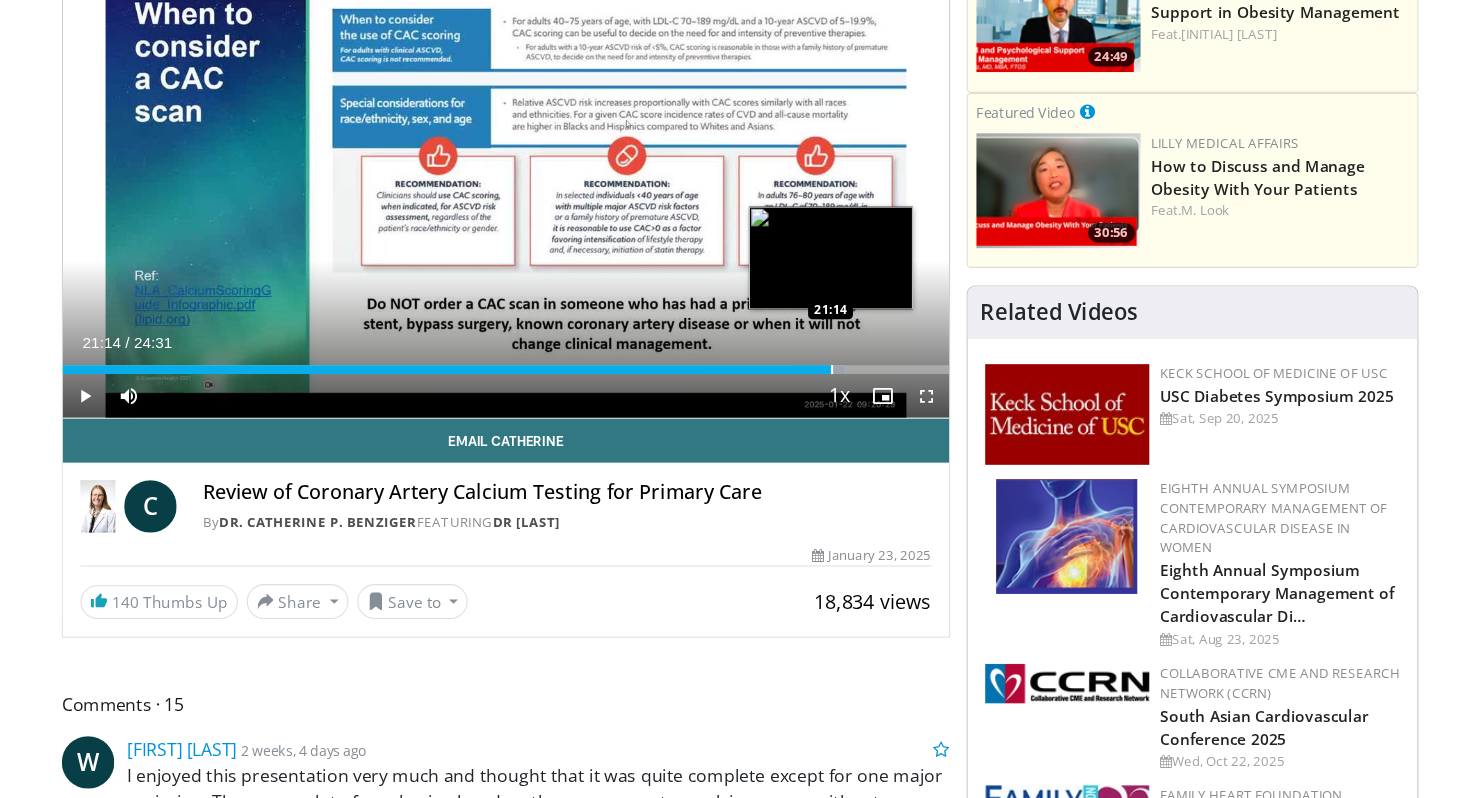 click at bounding box center (819, 406) 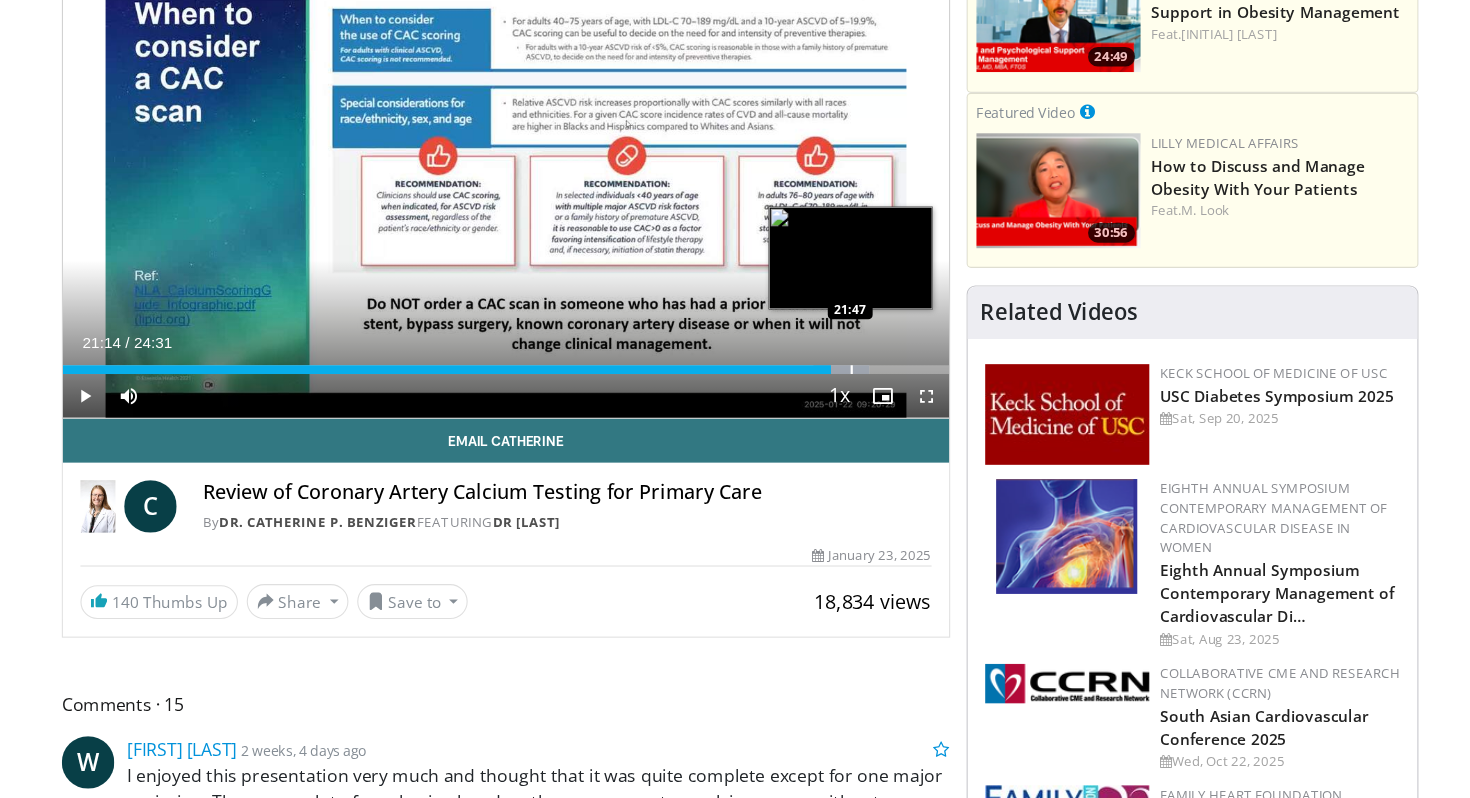 click at bounding box center (837, 406) 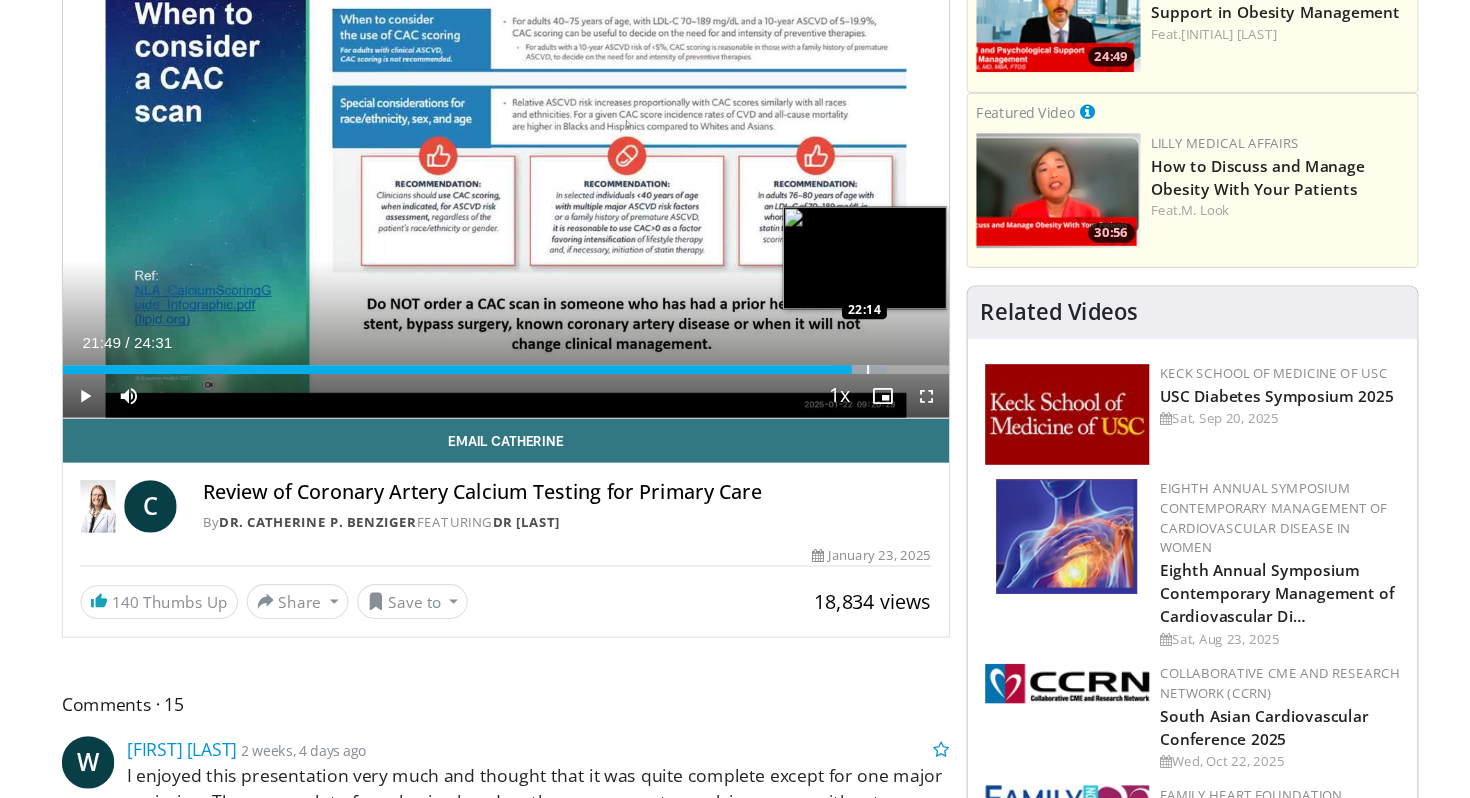 click at bounding box center (852, 406) 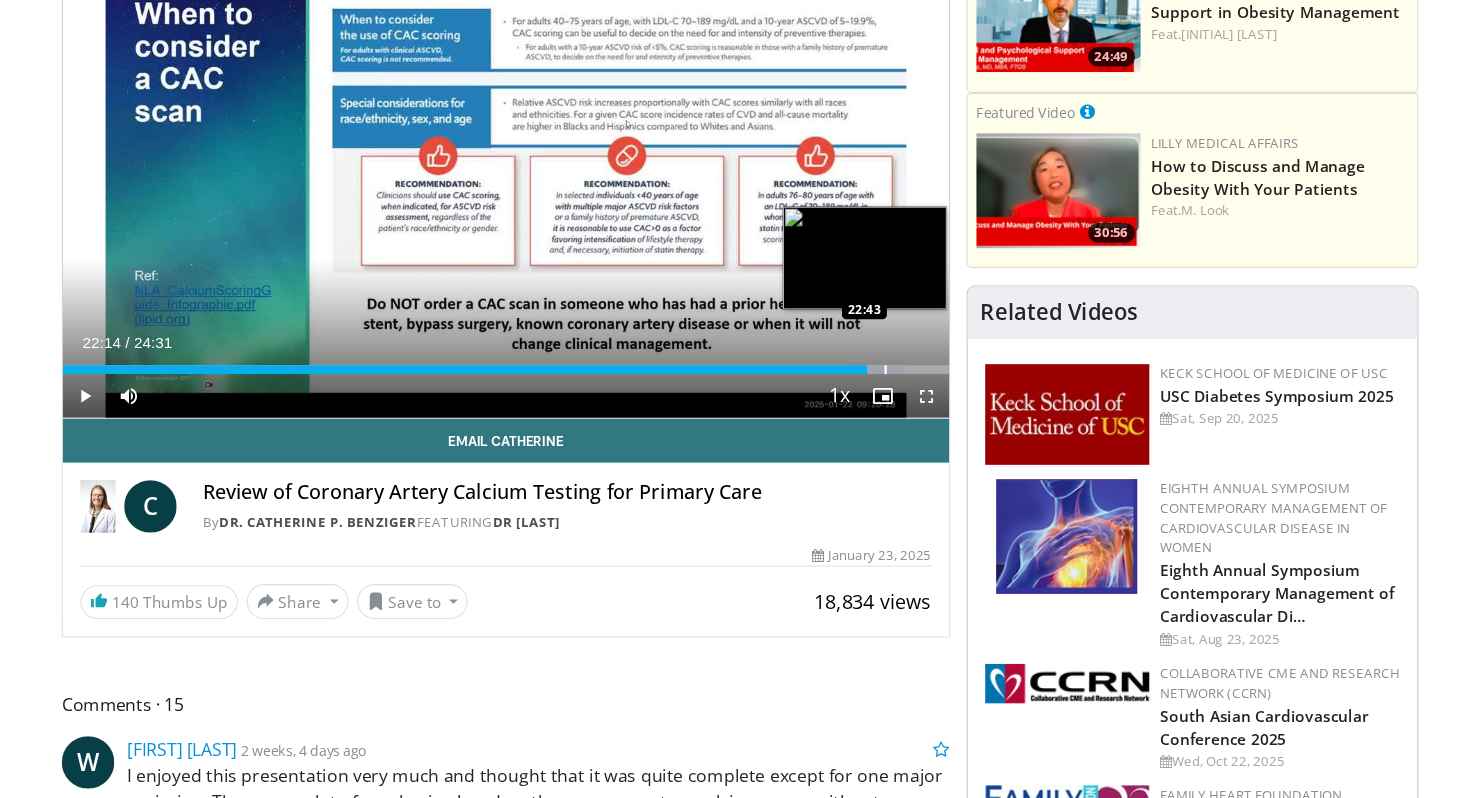 click at bounding box center (868, 406) 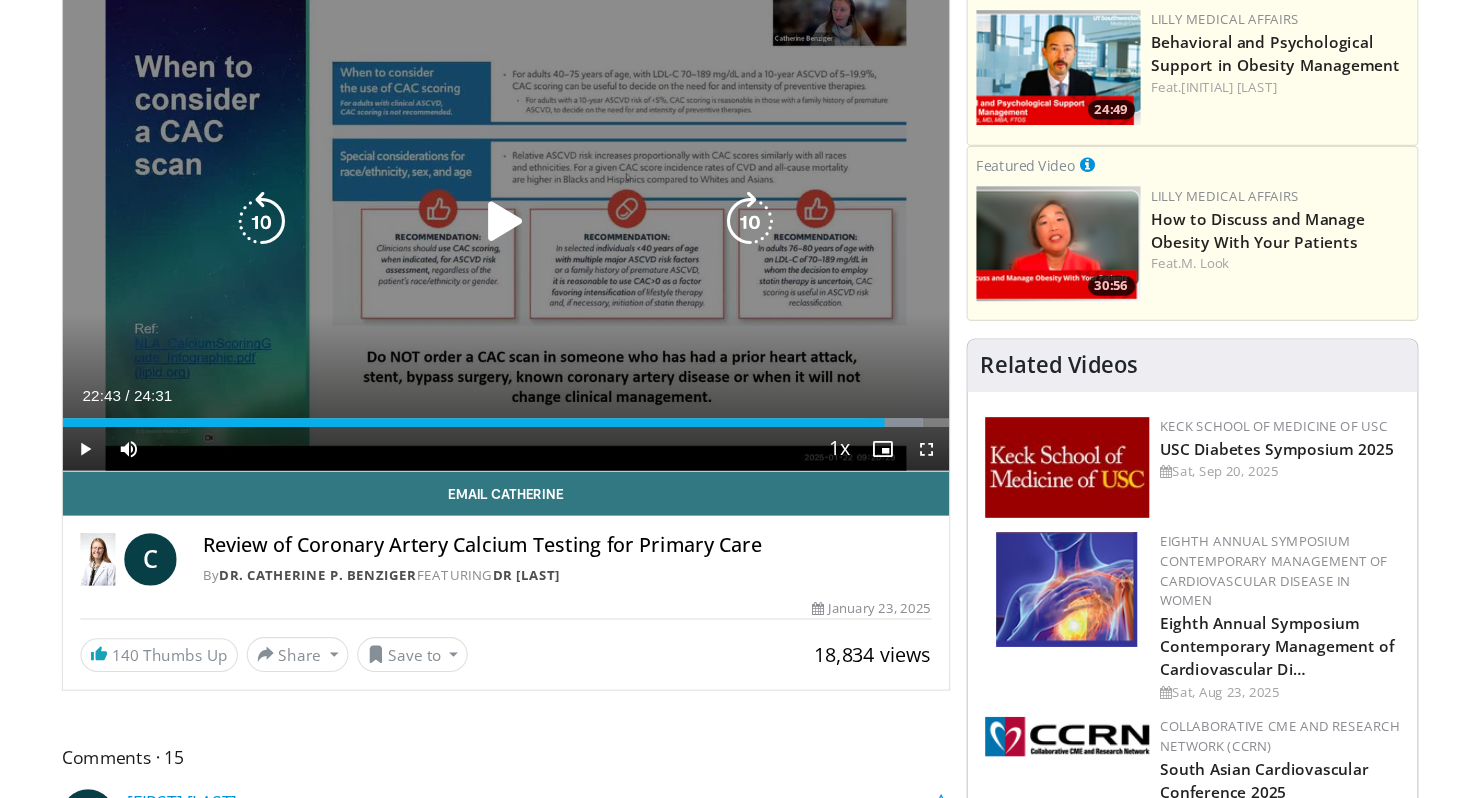 scroll, scrollTop: 183, scrollLeft: 0, axis: vertical 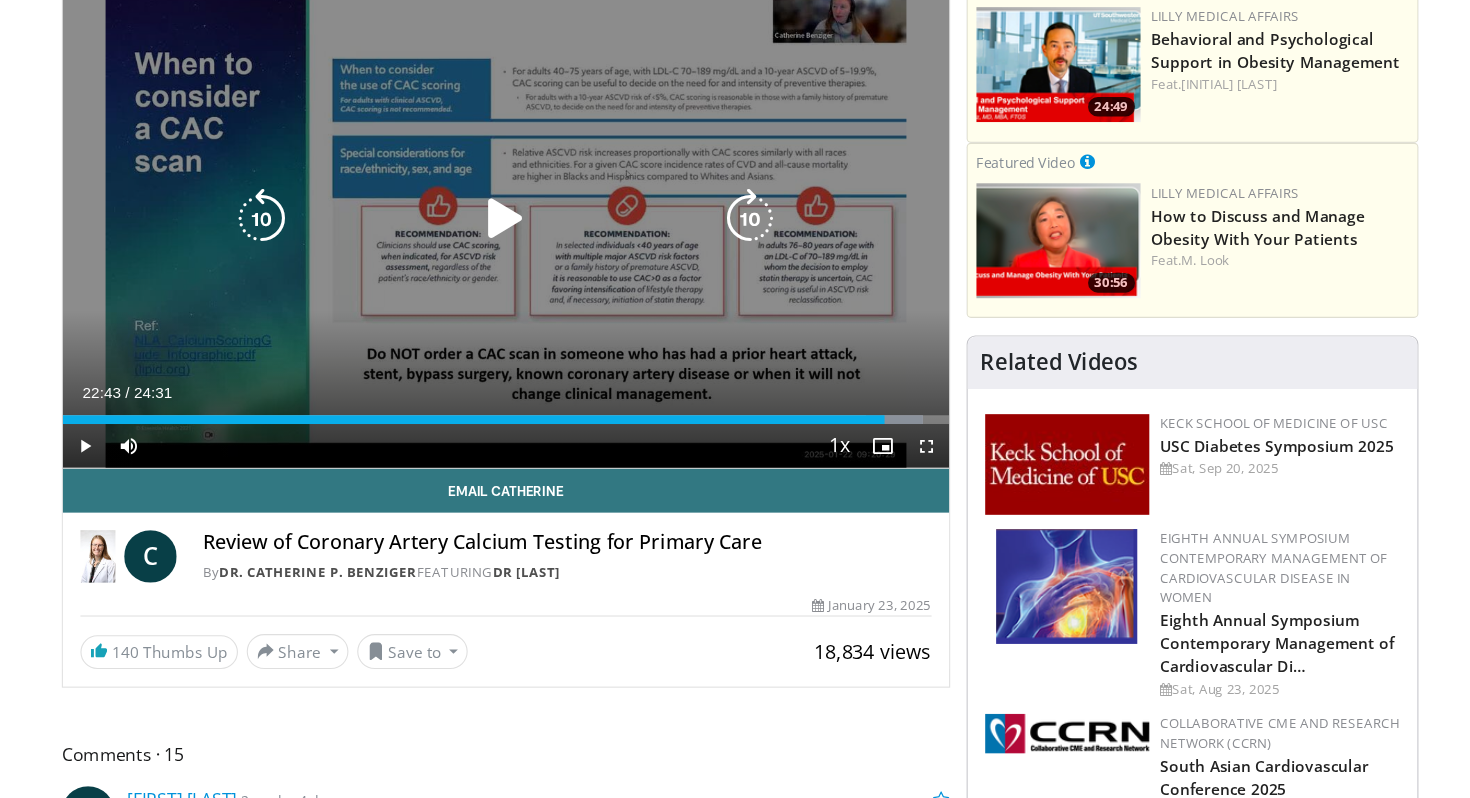 click at bounding box center [521, 267] 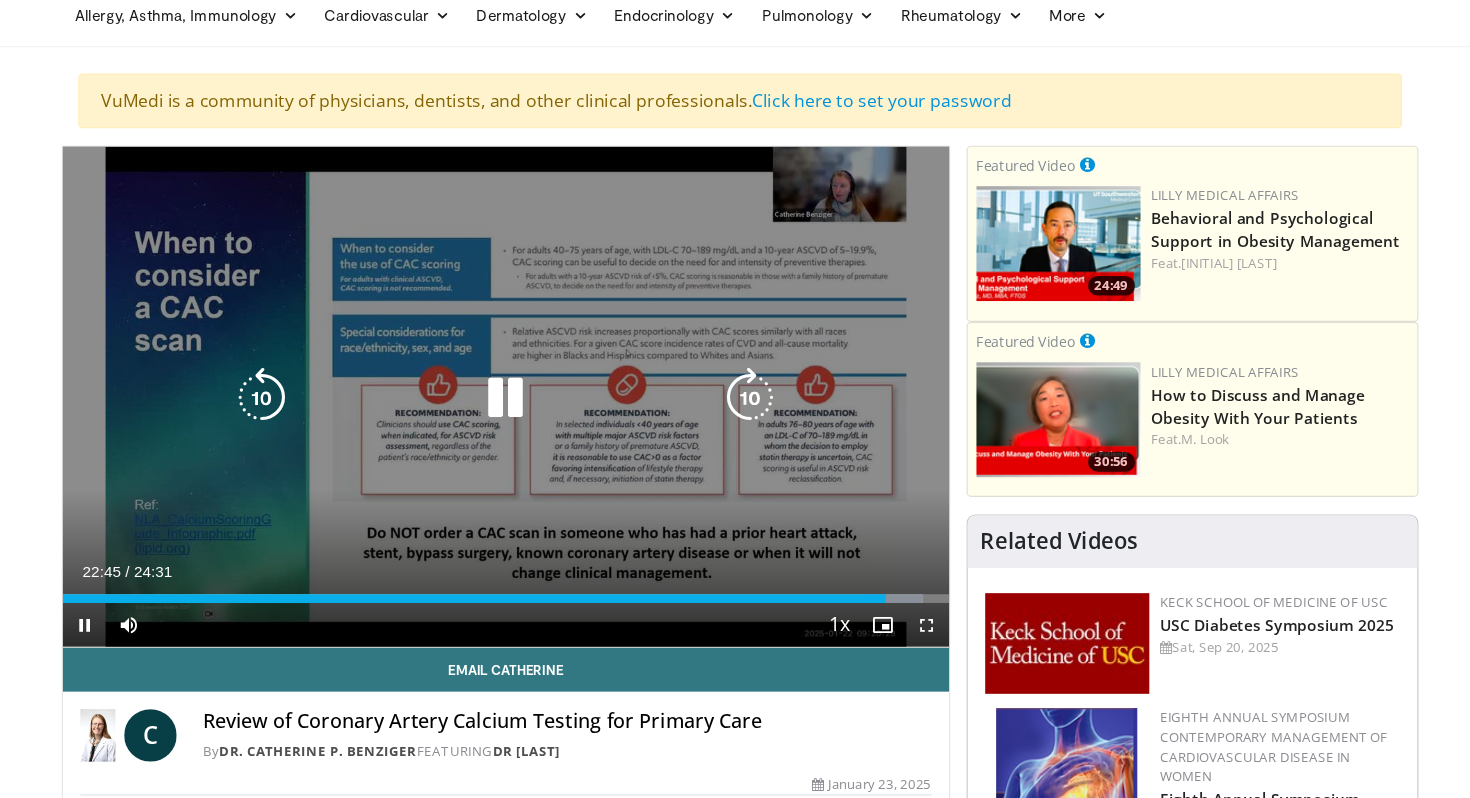 scroll, scrollTop: 83, scrollLeft: 0, axis: vertical 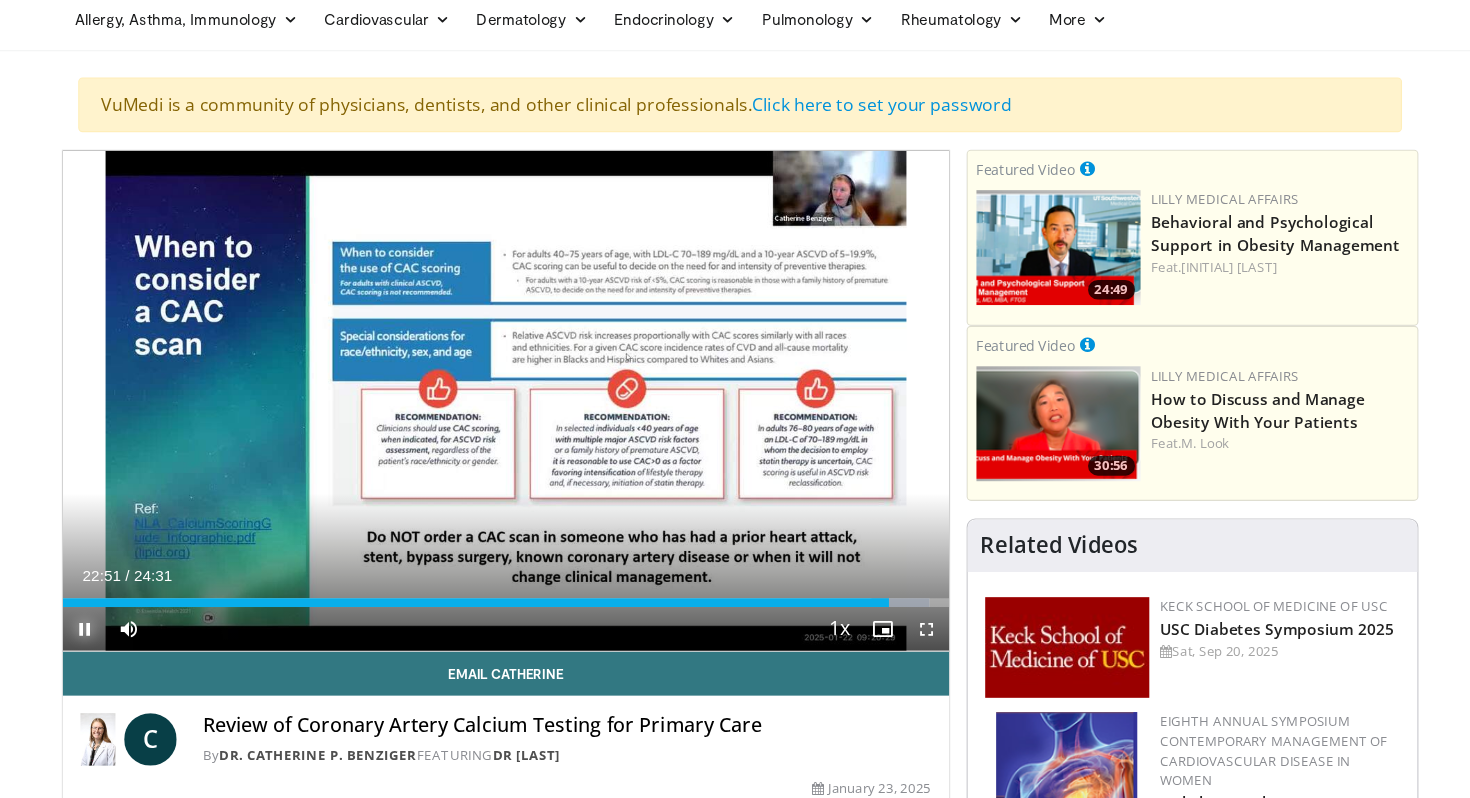 click at bounding box center (136, 575) 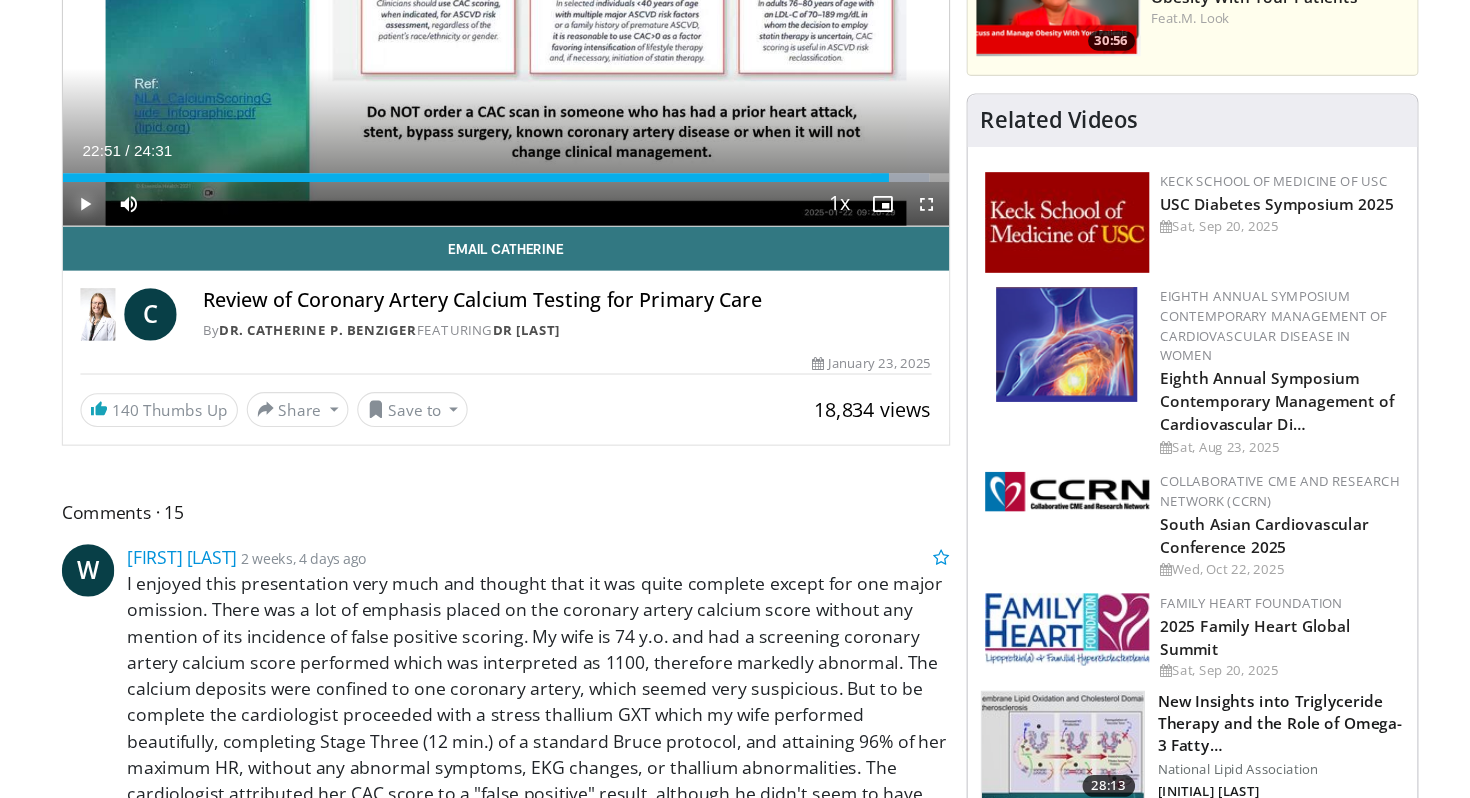 scroll, scrollTop: 417, scrollLeft: 0, axis: vertical 